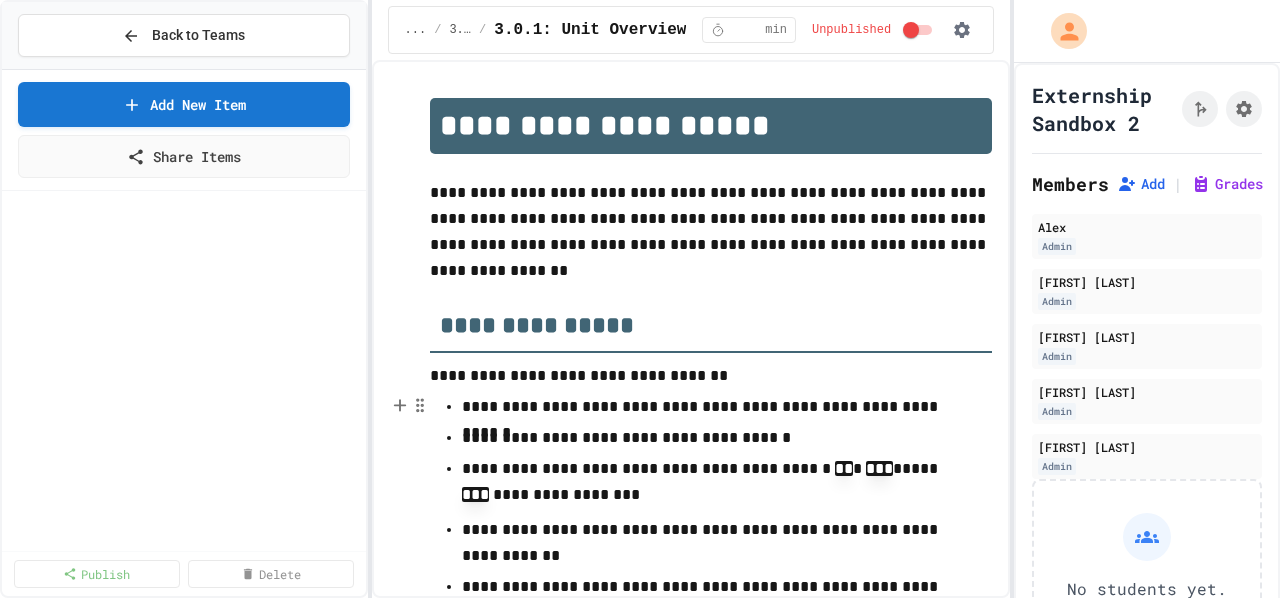 scroll, scrollTop: 0, scrollLeft: 0, axis: both 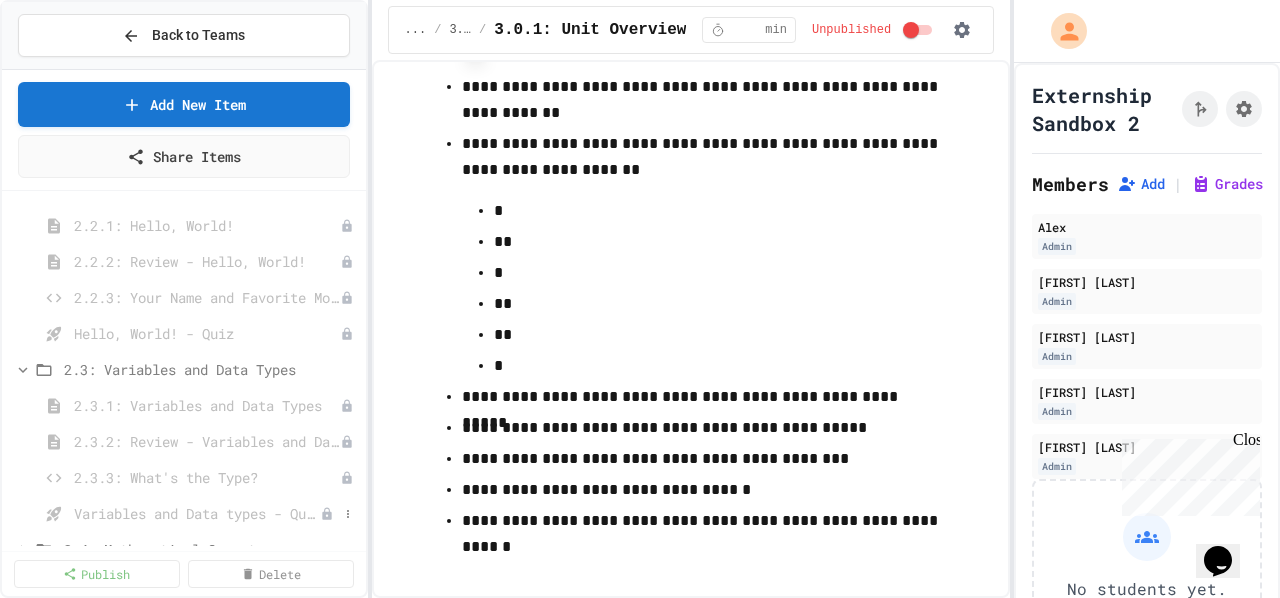 click on "Variables and Data types - Quiz" at bounding box center (197, 513) 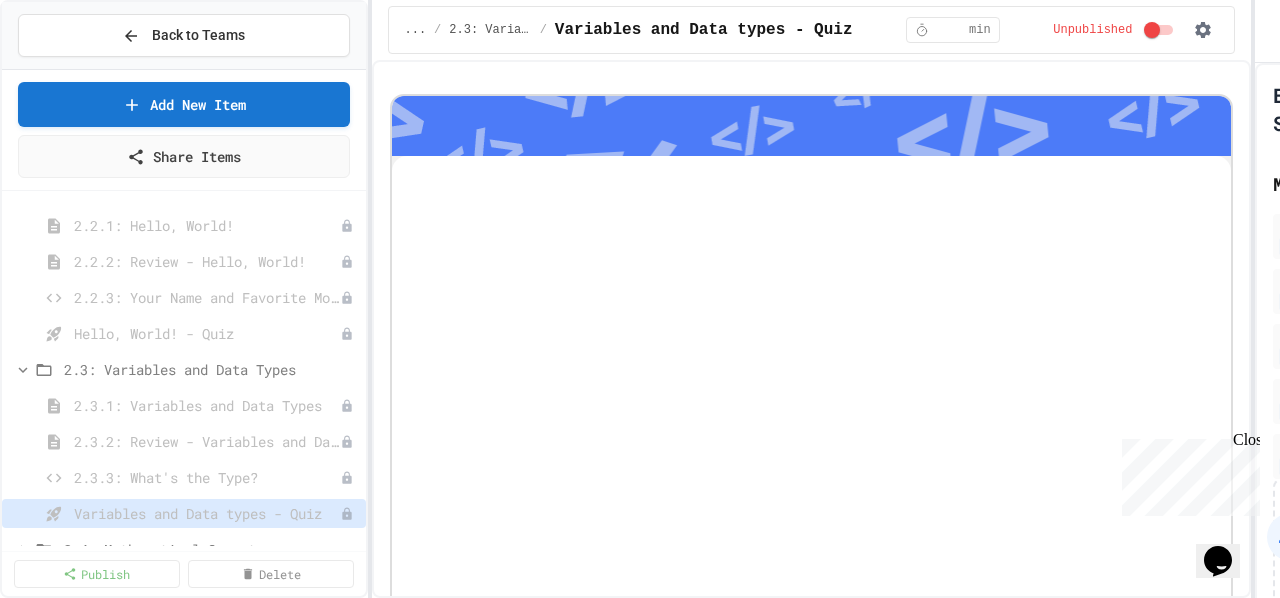 click on "Back to Teams Add New Item Share Items 2.1: What is Code? 2.2: Hello, World! 2.2.1: Hello, World! 2.2.2: Review - Hello, World! 2.2.3: Your Name and Favorite Movie Hello, World! - Quiz 2.3: Variables and Data Types 2.3.1: Variables and Data Types 2.3.2: Review - Variables and Data Types 2.3.3: What's the Type? Variables and Data types - Quiz 2.4: Mathematical Operators 2.5: String Operators Publish Delete ... / 2.3: Variables and Data Types / Variables and Data types - Quiz * min Unpublished Externship Sandbox 2 Members Add | Grades Alex Admin Lucas Boggess Admin Kenya  Gordon Admin Brandon  Howard Admin Destiny Langford Admin No students yet. Add students to get started! Add Students" at bounding box center (640, 299) 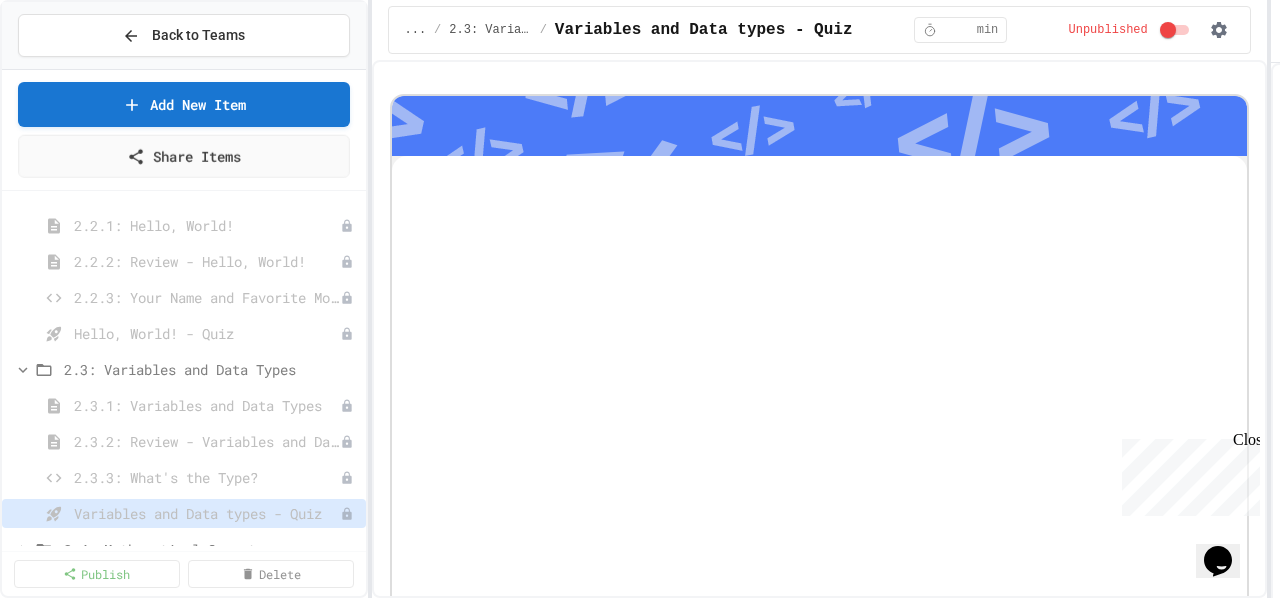 click at bounding box center [819, 329] 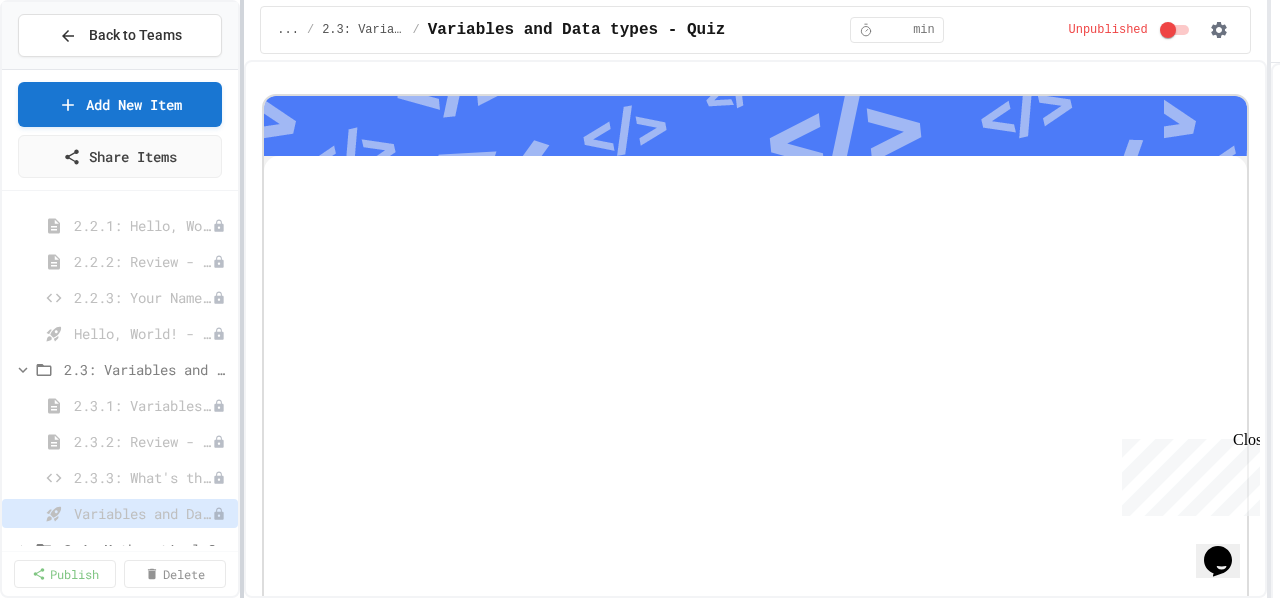 click at bounding box center (242, 299) 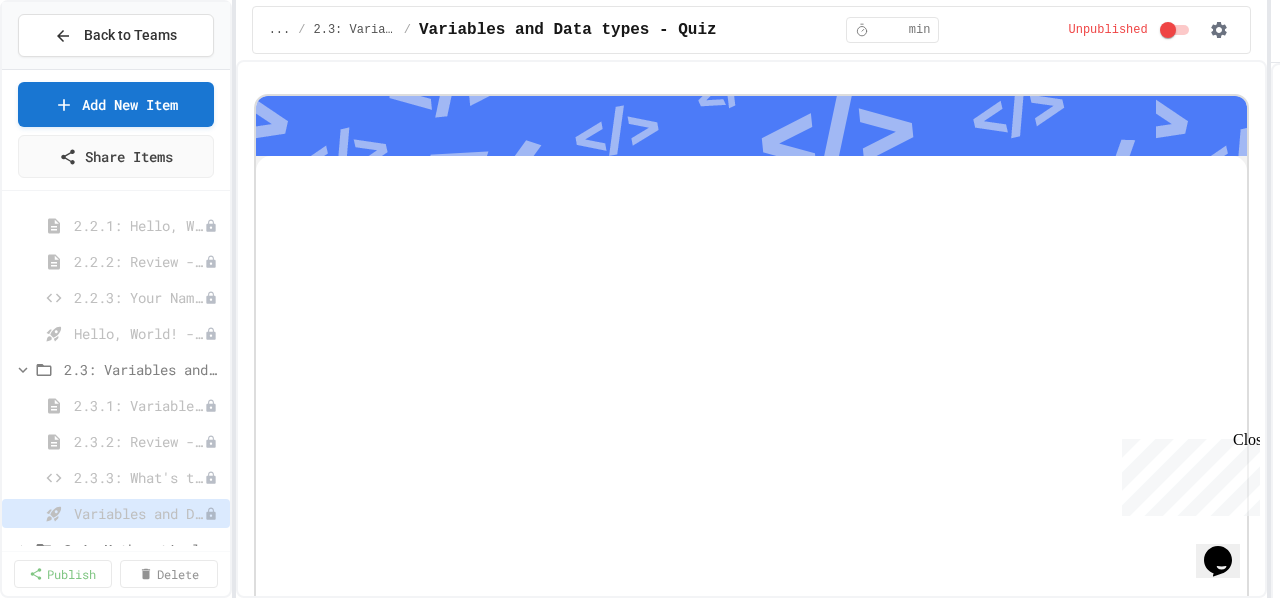 click at bounding box center (751, 424) 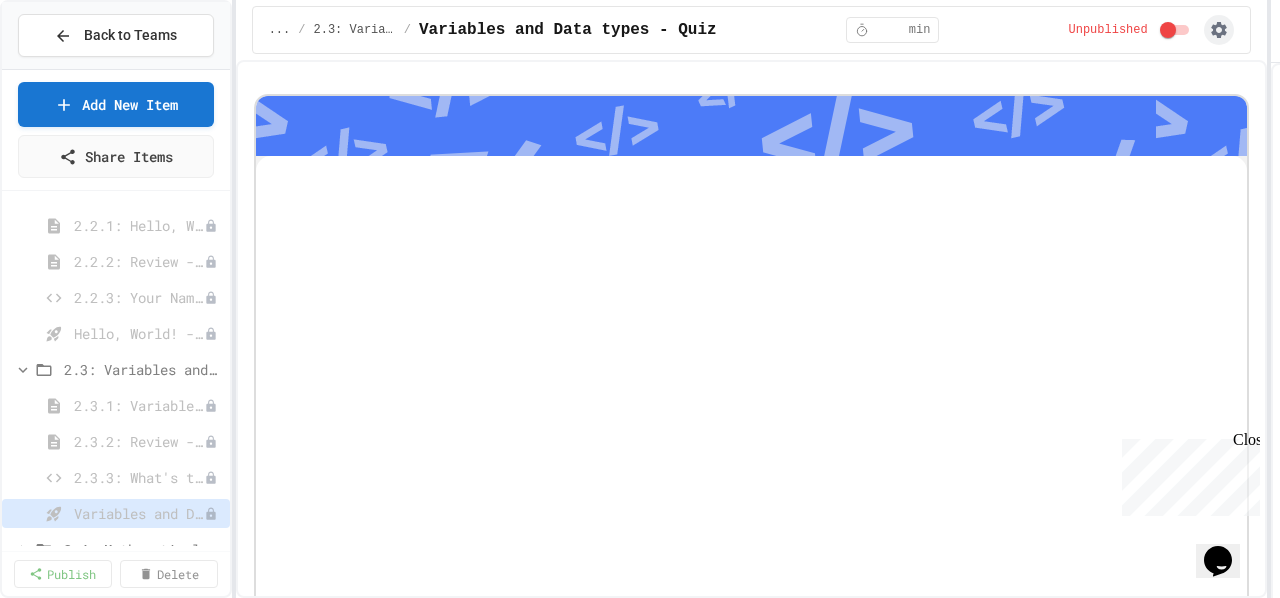 click 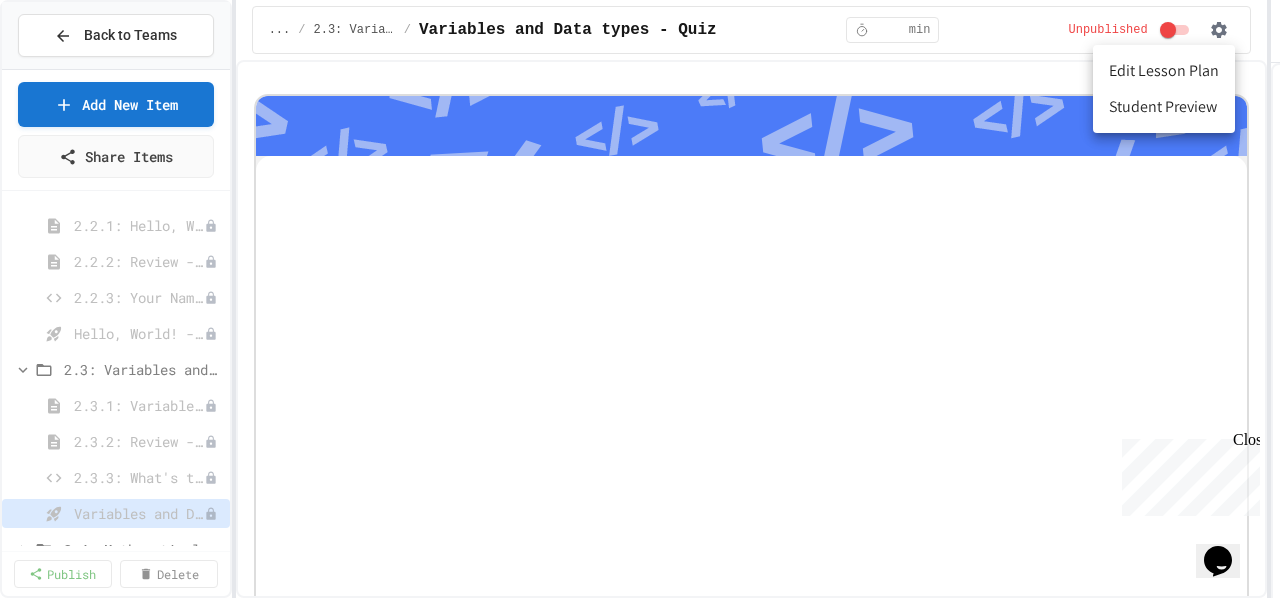 click at bounding box center (640, 299) 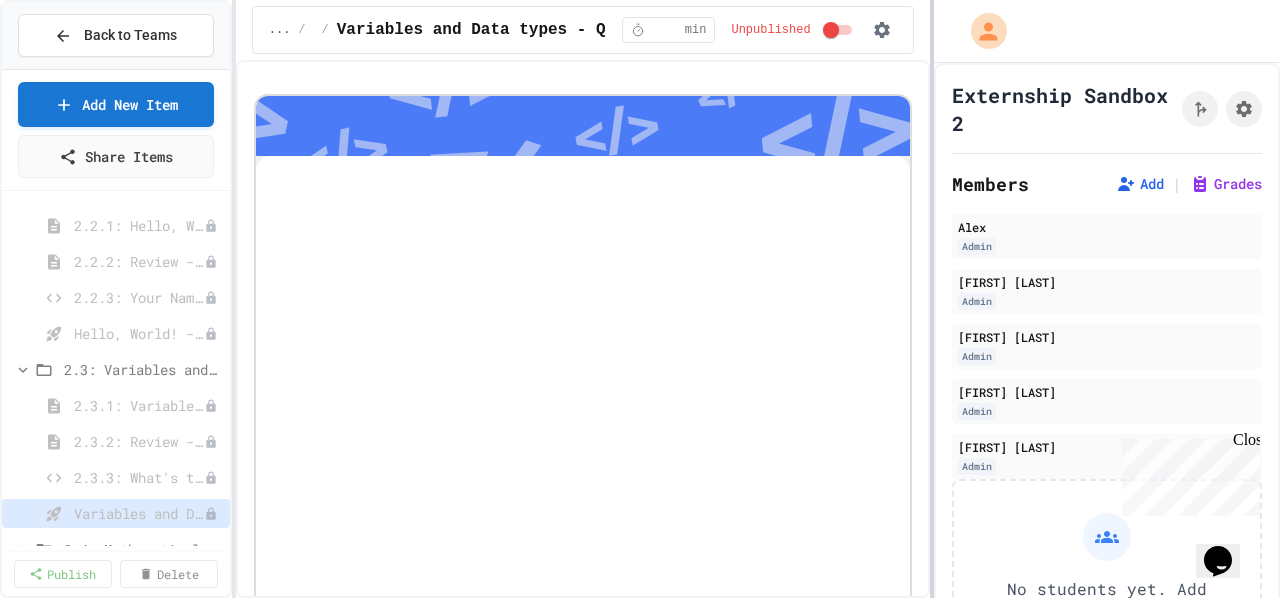 click at bounding box center [932, 299] 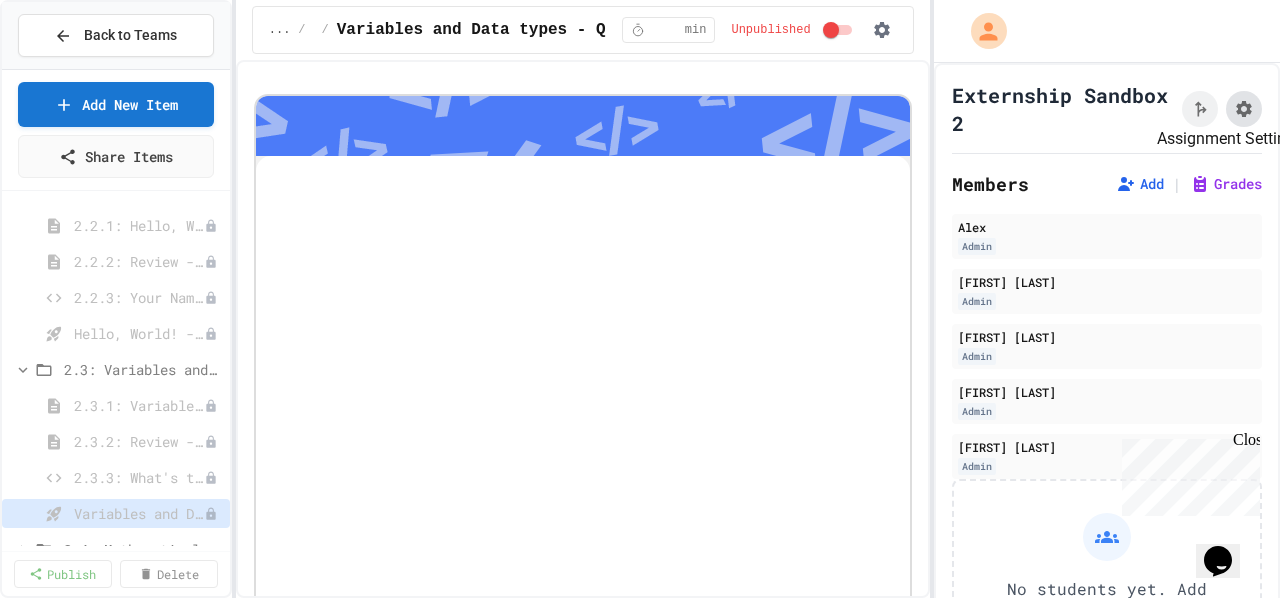 click 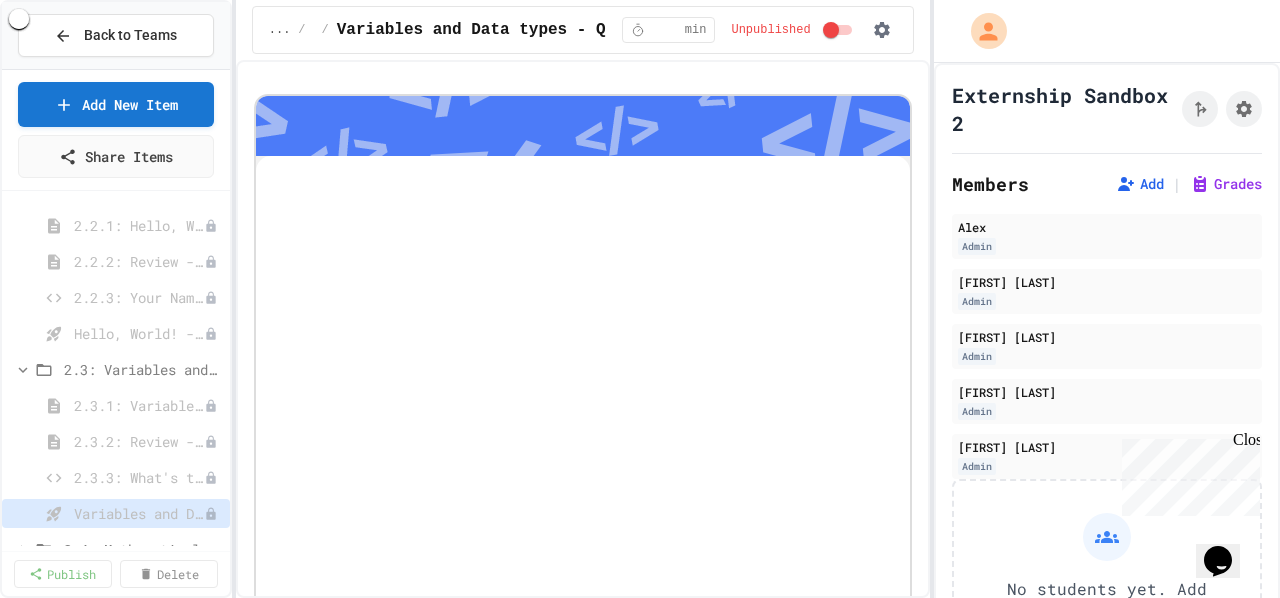 click 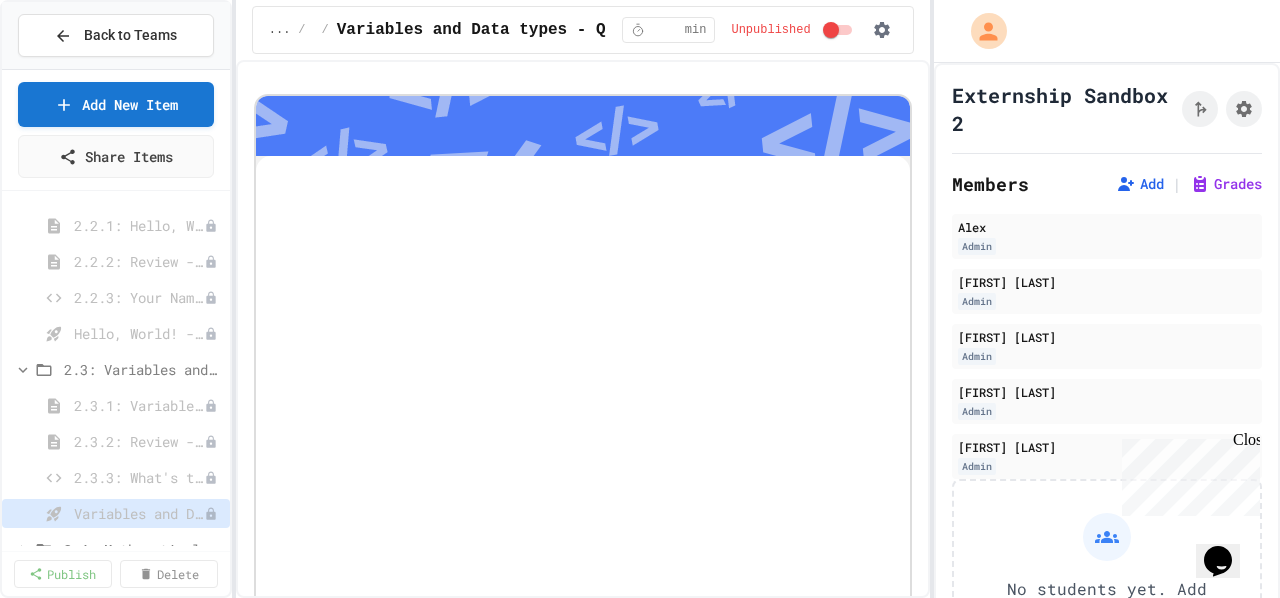click on "Variables and Data types - Quiz" at bounding box center [486, 30] 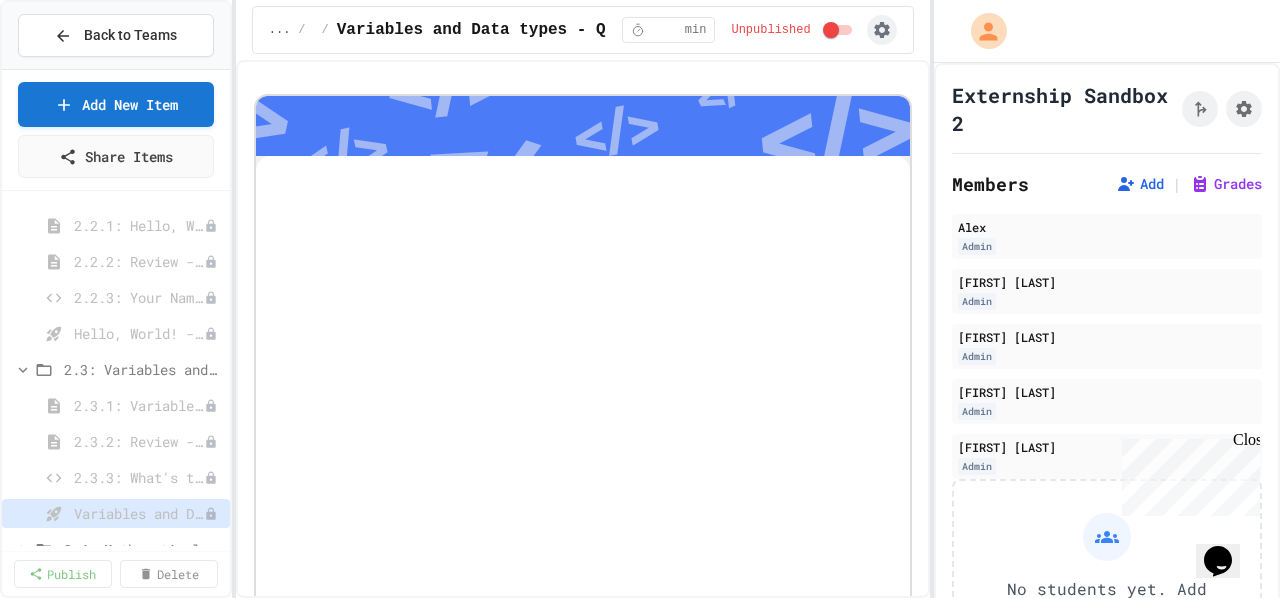 click 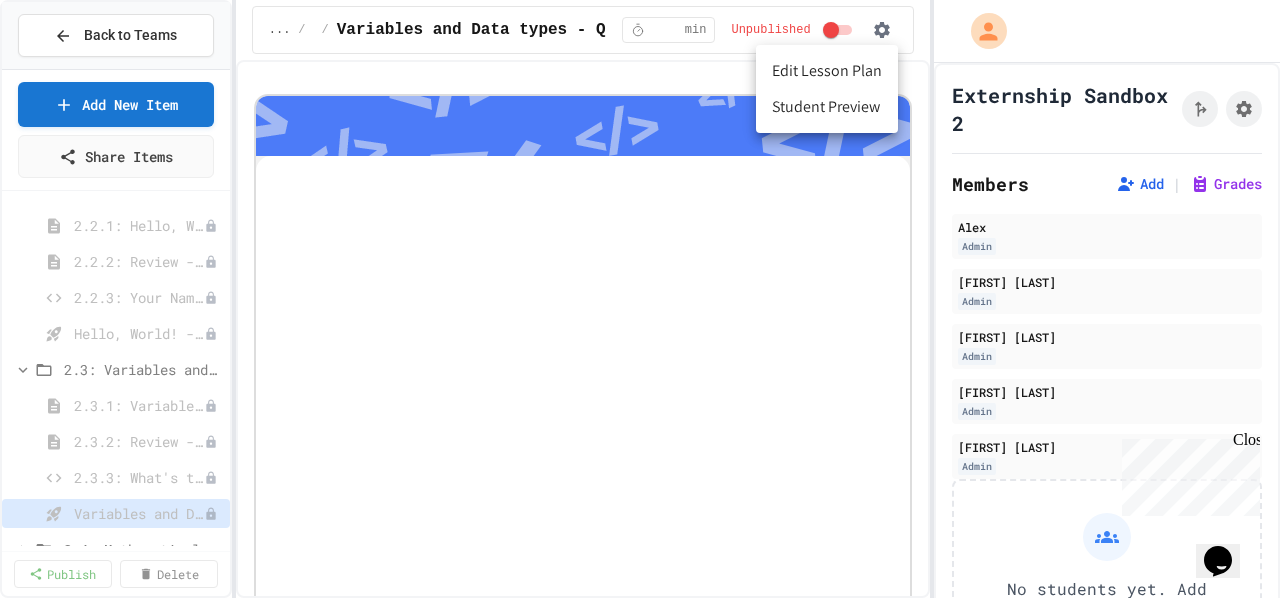 click at bounding box center [640, 299] 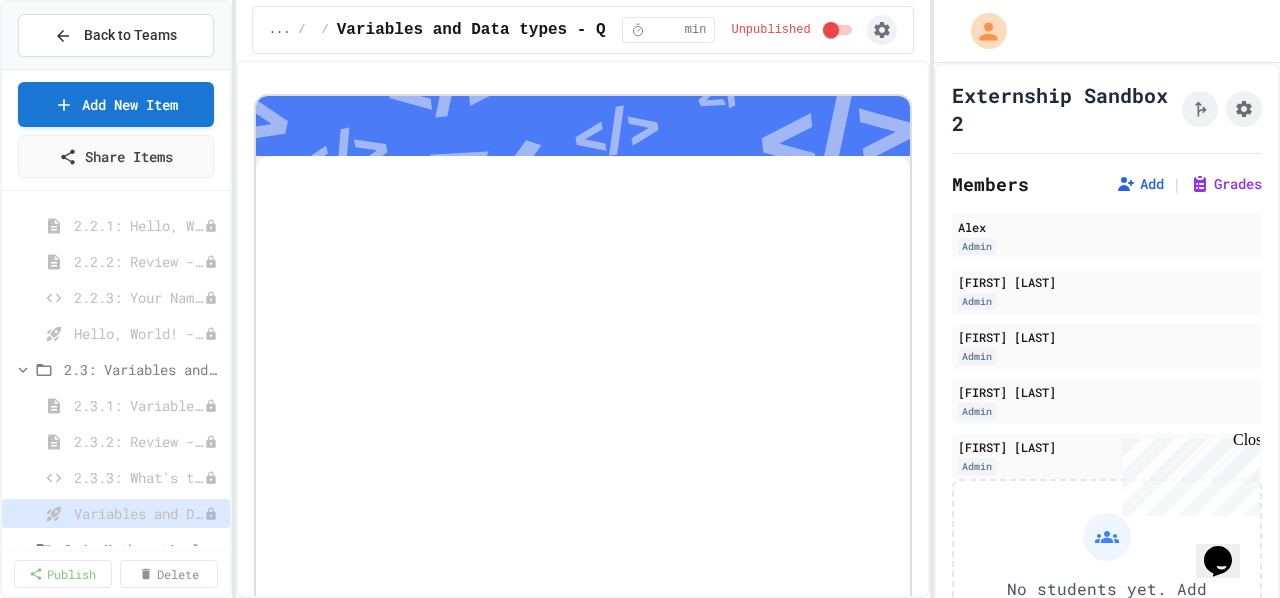 click 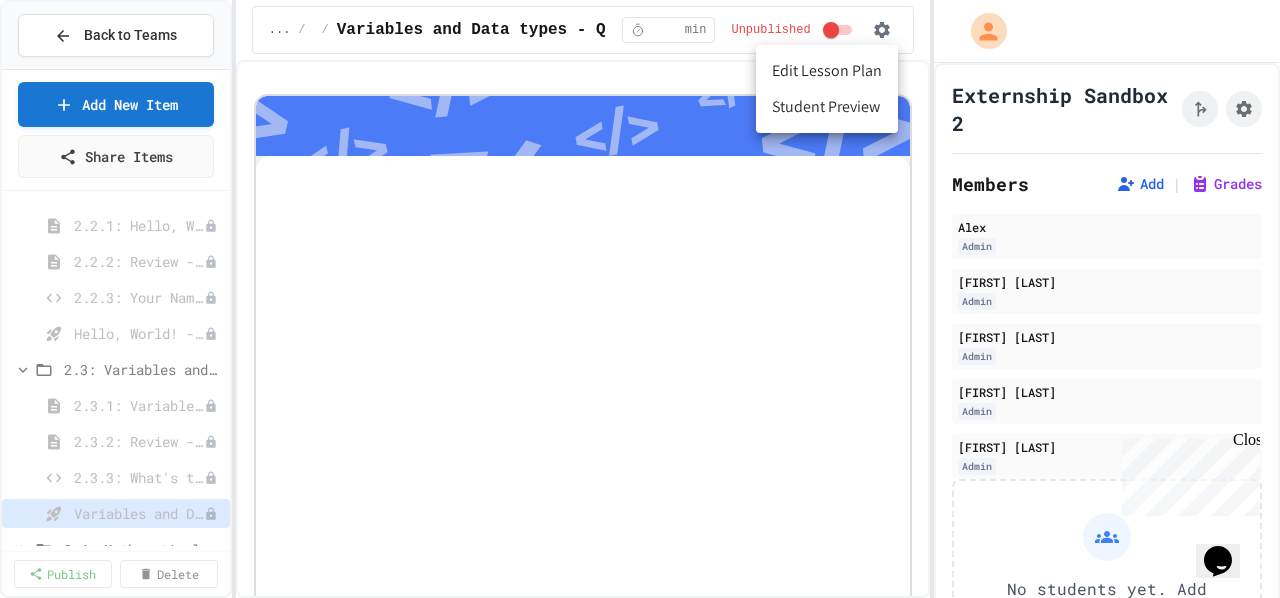click on "Student Preview" at bounding box center [827, 107] 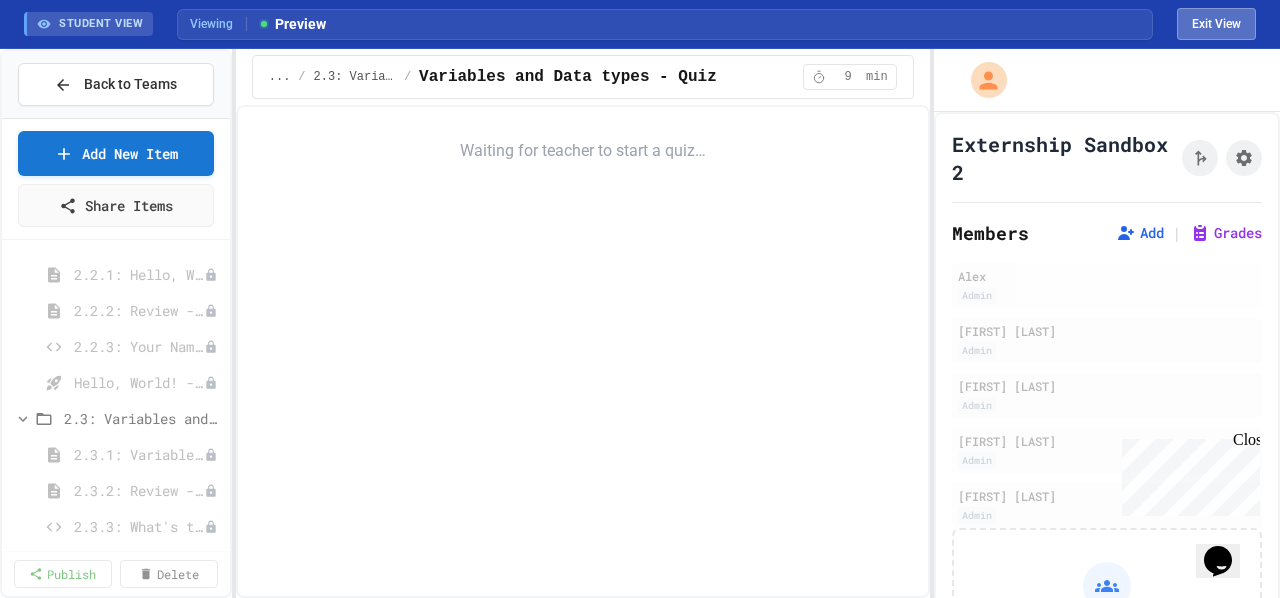 click on "Exit View" at bounding box center (1216, 24) 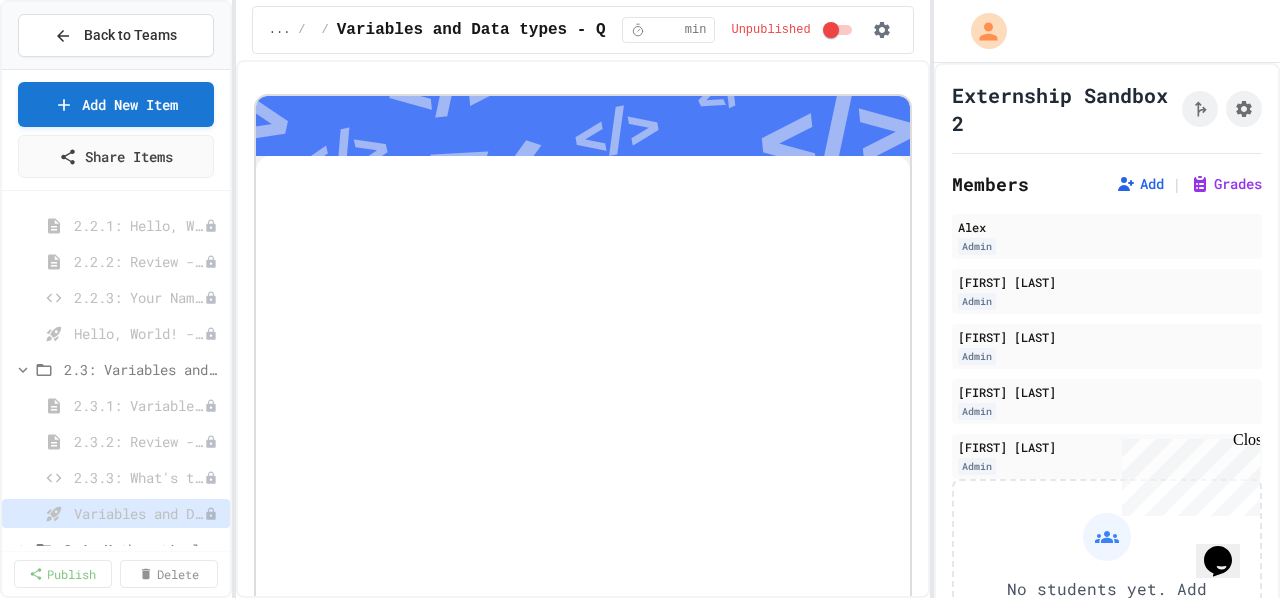 scroll, scrollTop: 0, scrollLeft: 0, axis: both 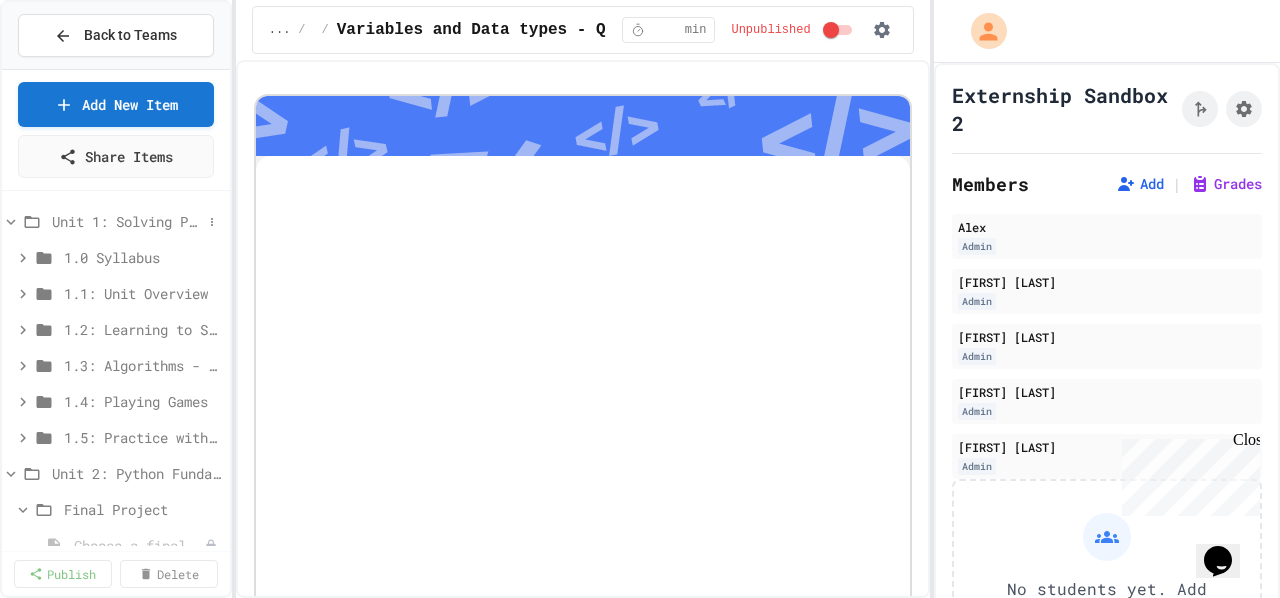 click 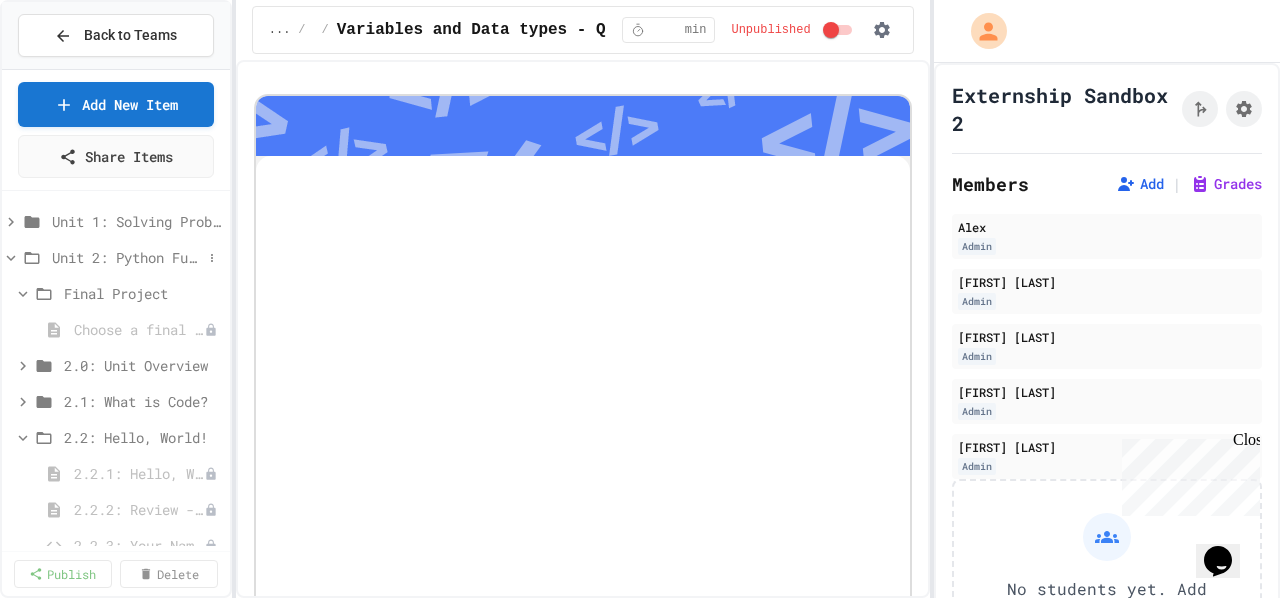 click 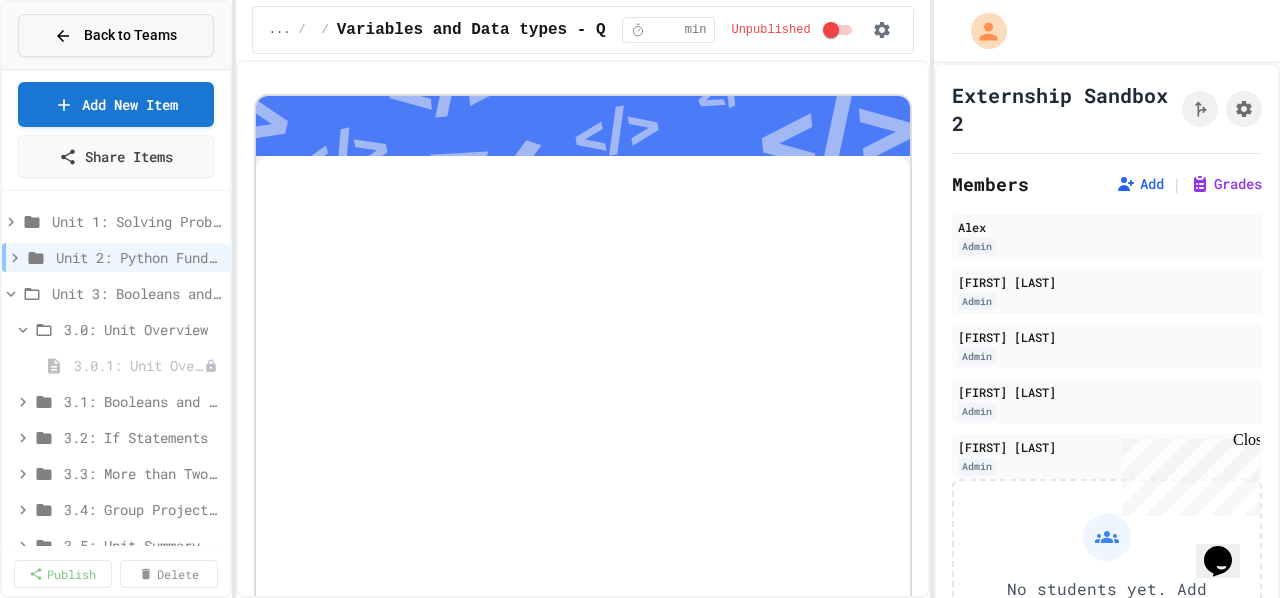 click on "Back to Teams" at bounding box center (130, 35) 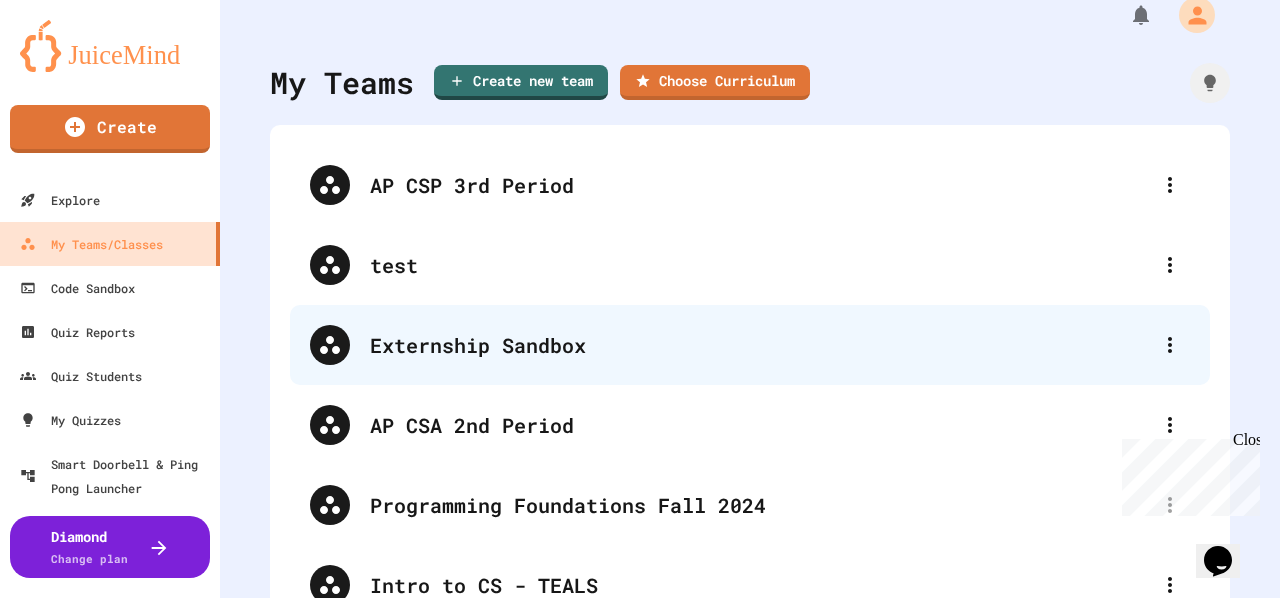 scroll, scrollTop: 0, scrollLeft: 0, axis: both 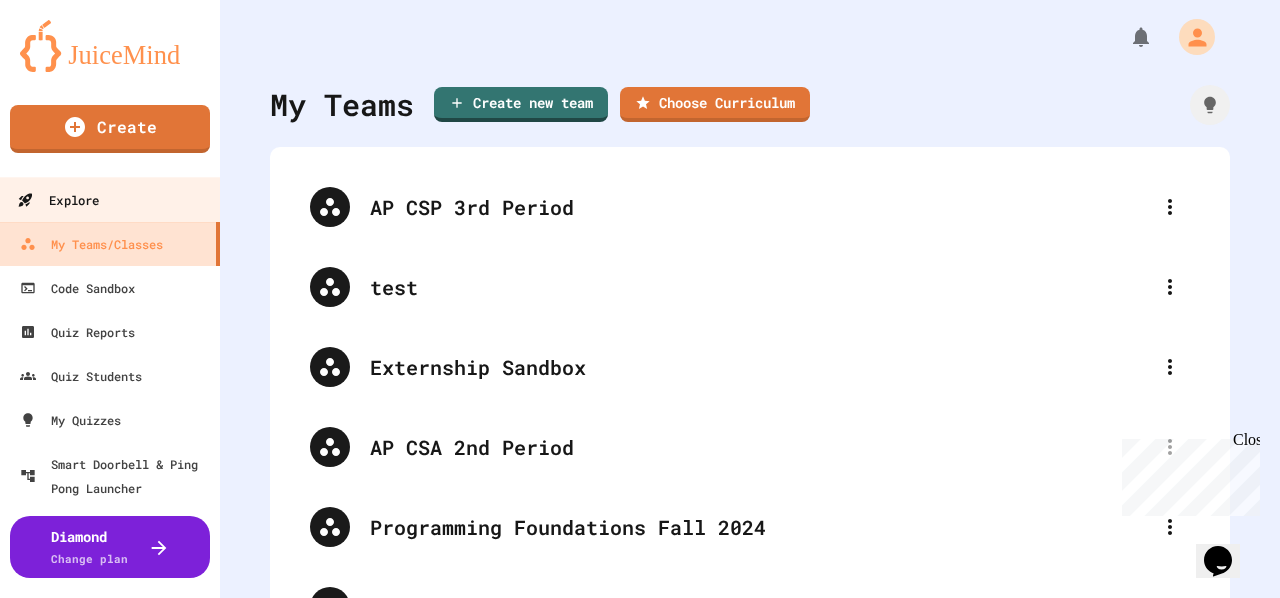 click on "Explore" at bounding box center [110, 199] 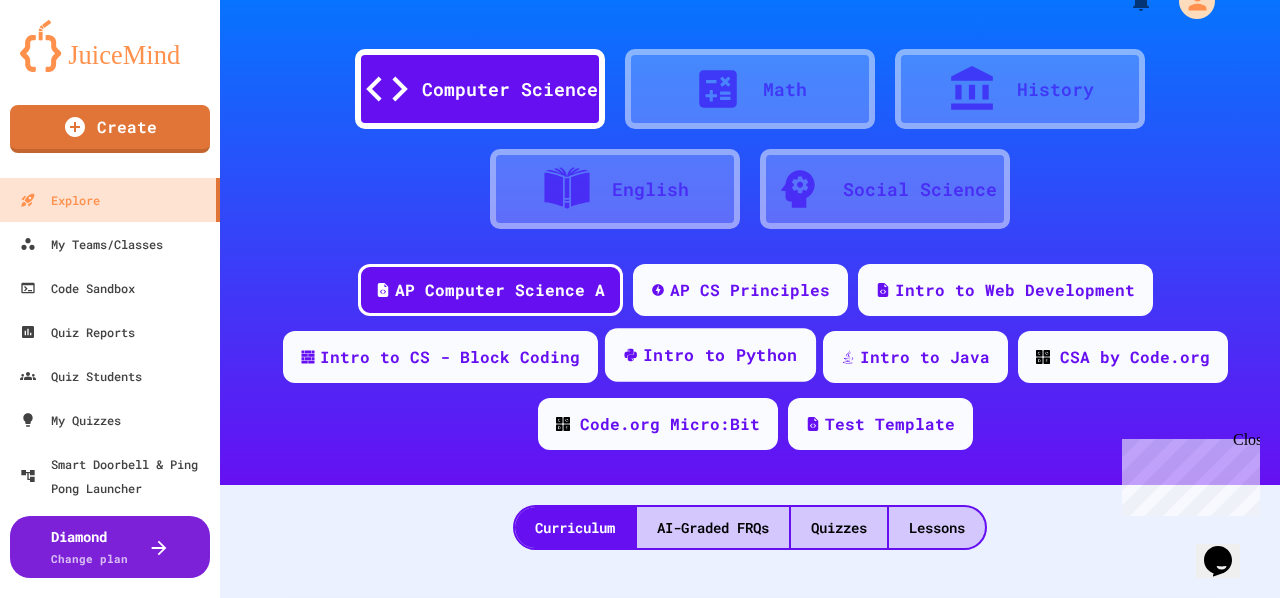 scroll, scrollTop: 37, scrollLeft: 0, axis: vertical 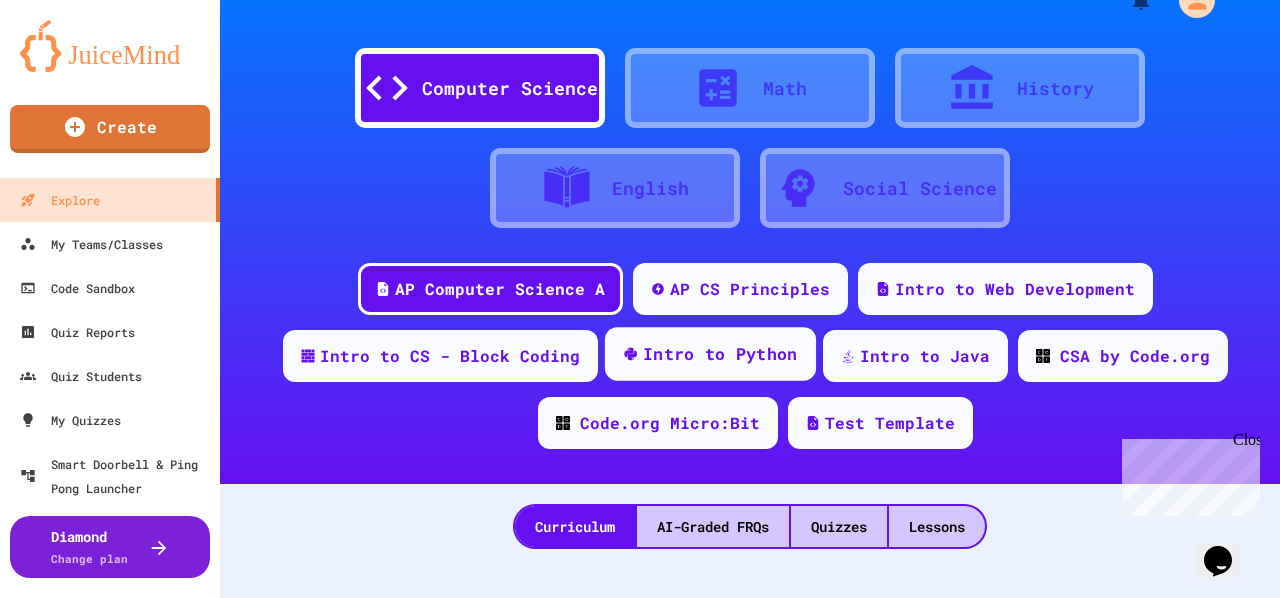 click on "Intro to Python" at bounding box center [720, 354] 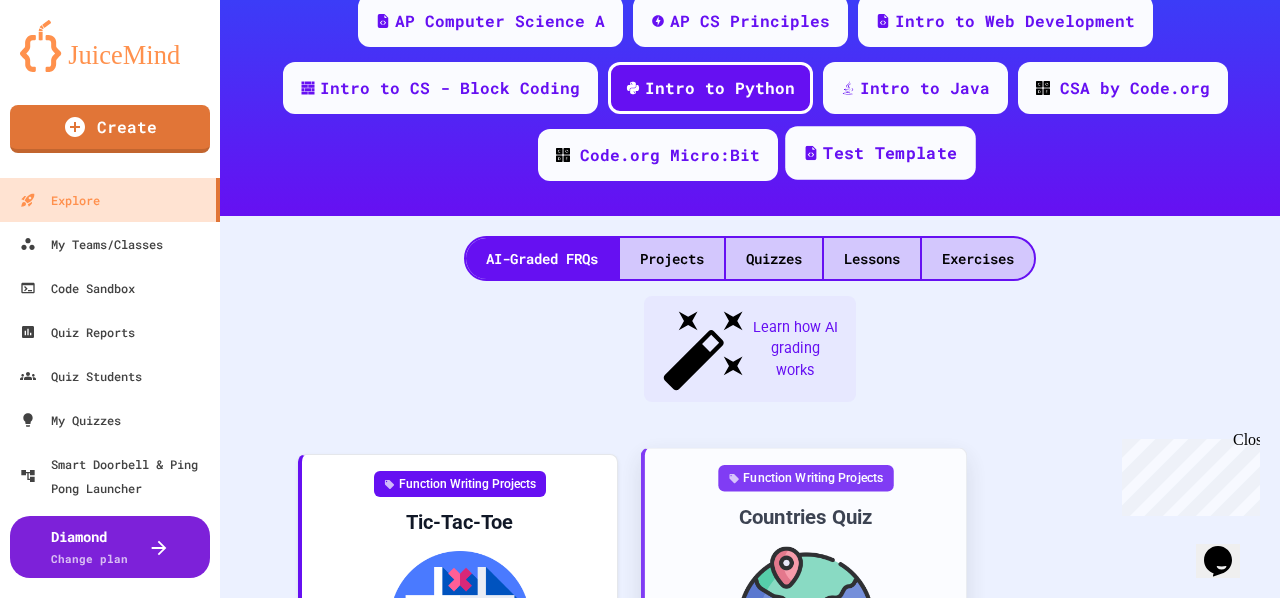 scroll, scrollTop: 458, scrollLeft: 0, axis: vertical 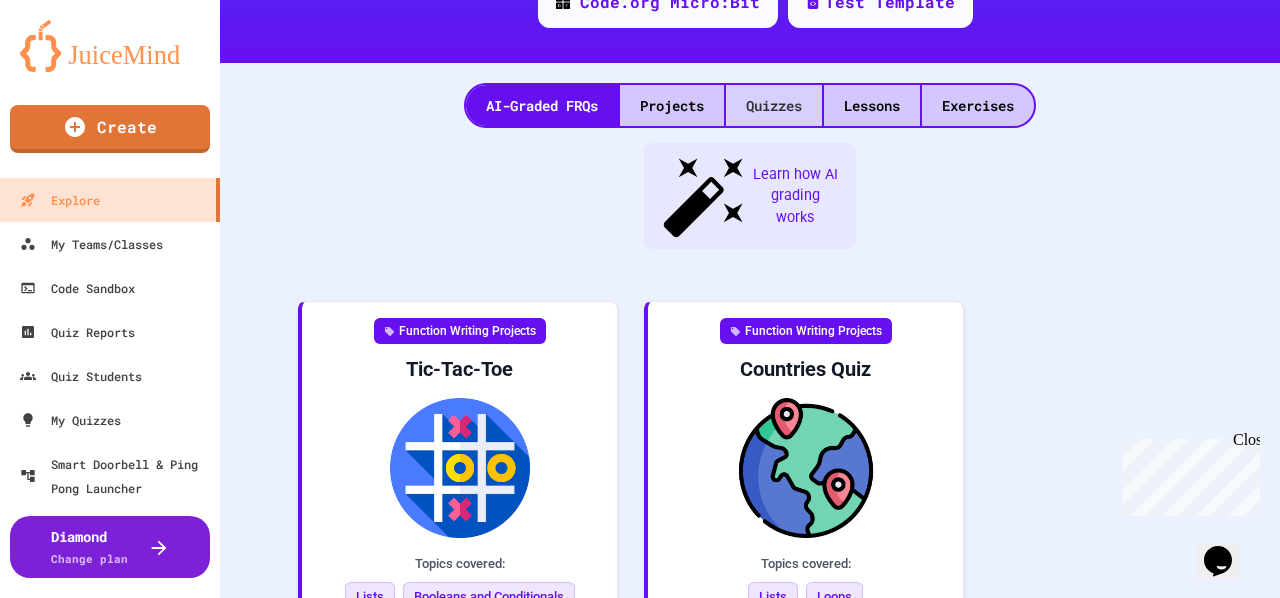 click on "Quizzes" at bounding box center (774, 105) 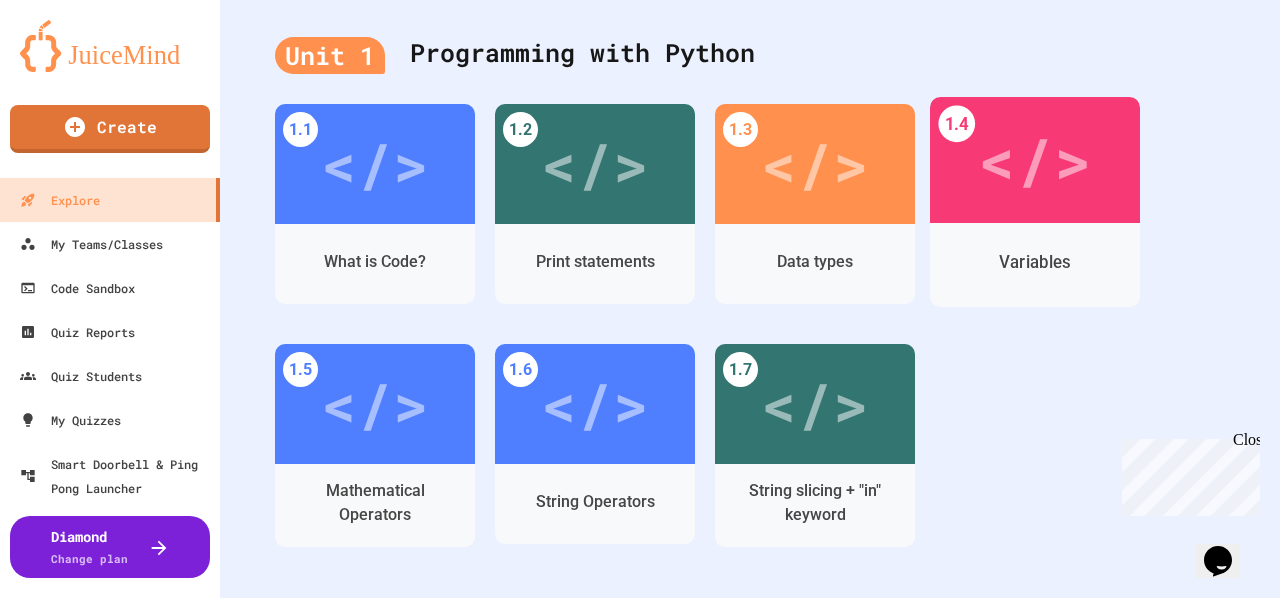 click on "</>" at bounding box center [1035, 160] 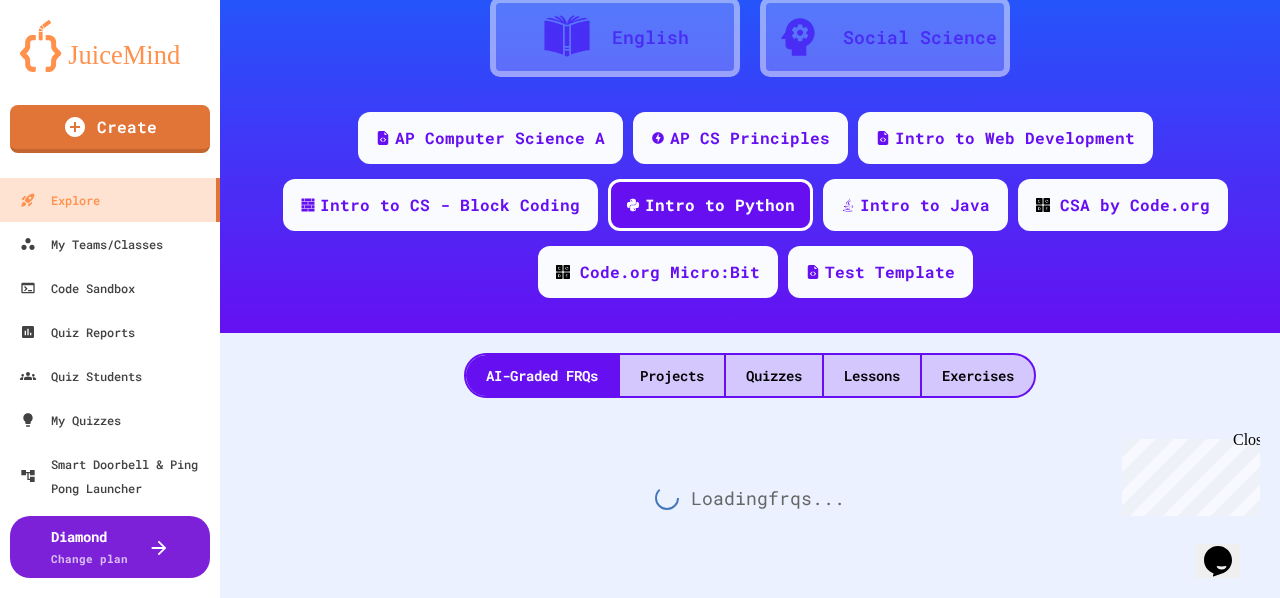 scroll, scrollTop: 587, scrollLeft: 0, axis: vertical 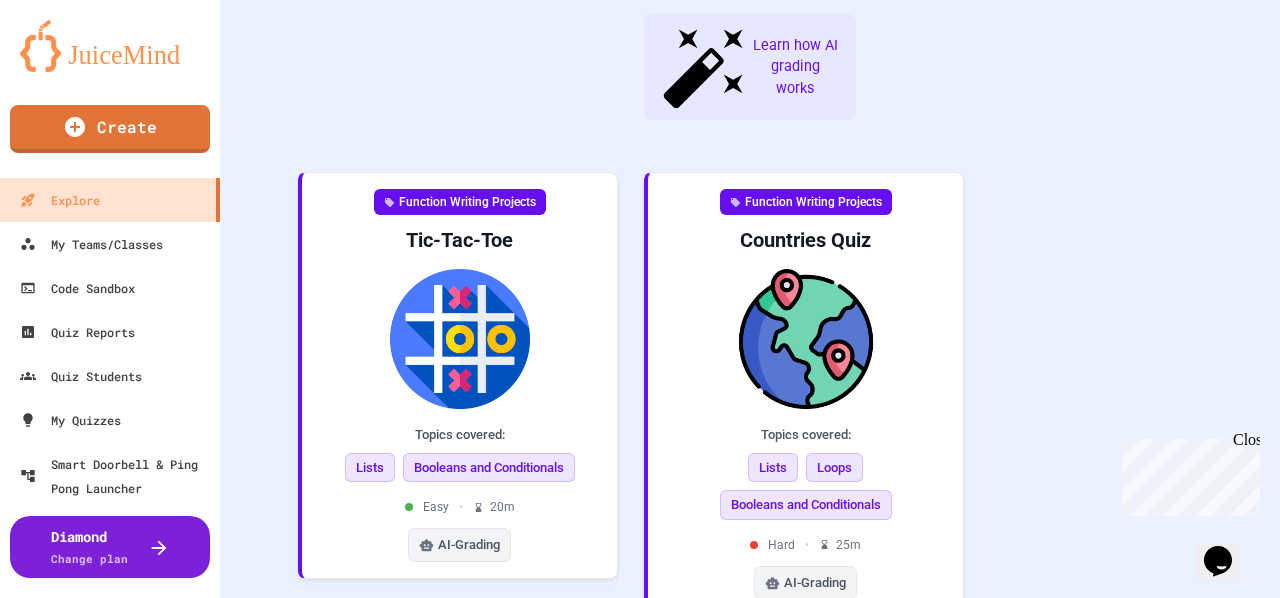 click on "</>" at bounding box center [629, 783] 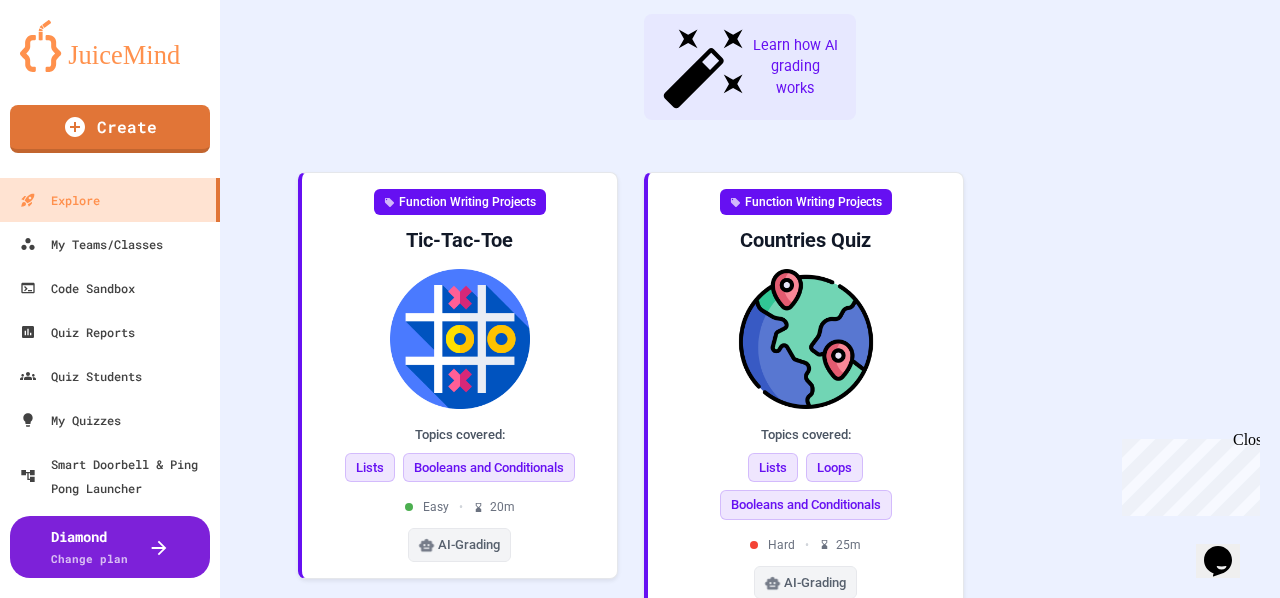 click on "Assign" at bounding box center [414, 1571] 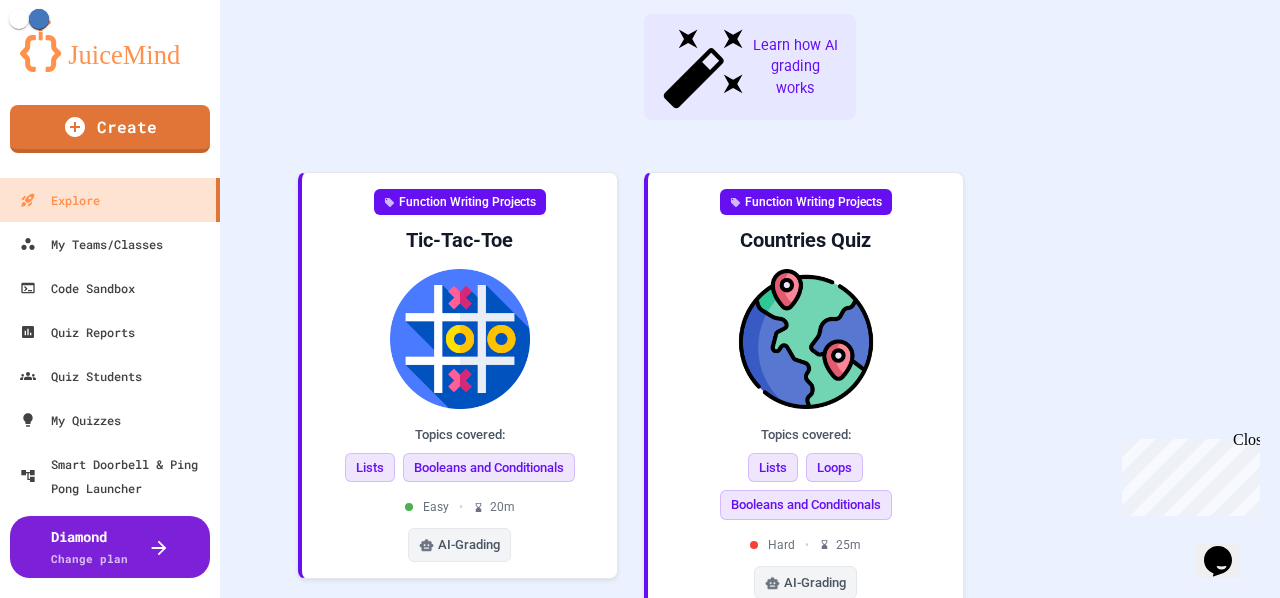click on "Assign" at bounding box center [698, 2140] 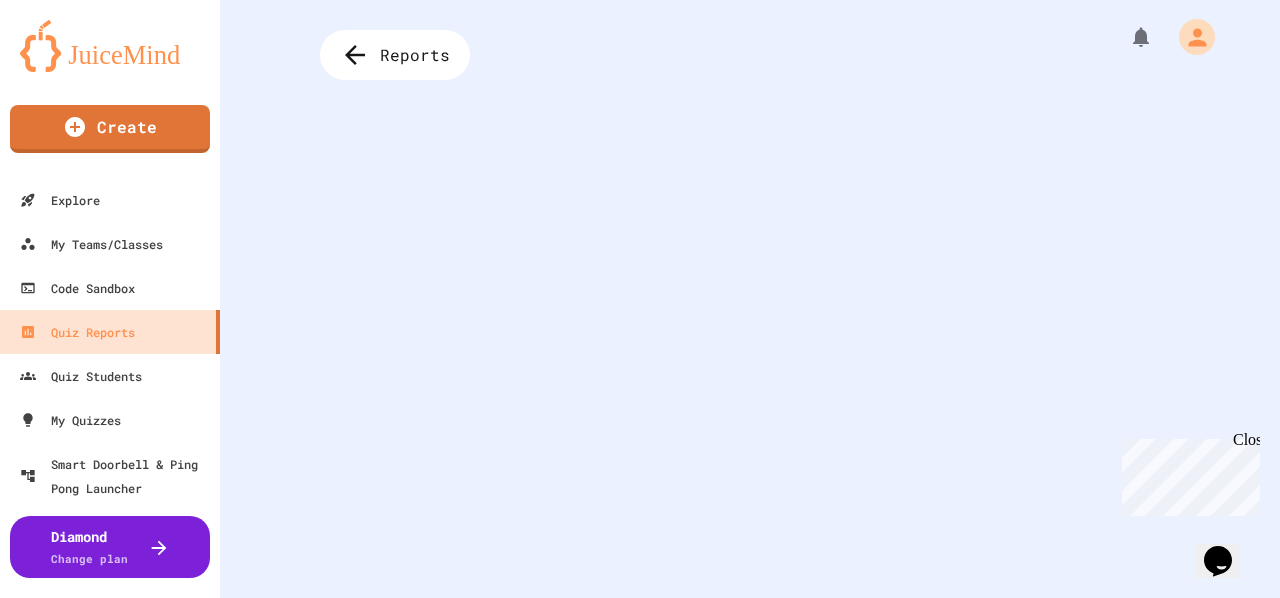 scroll, scrollTop: 0, scrollLeft: 0, axis: both 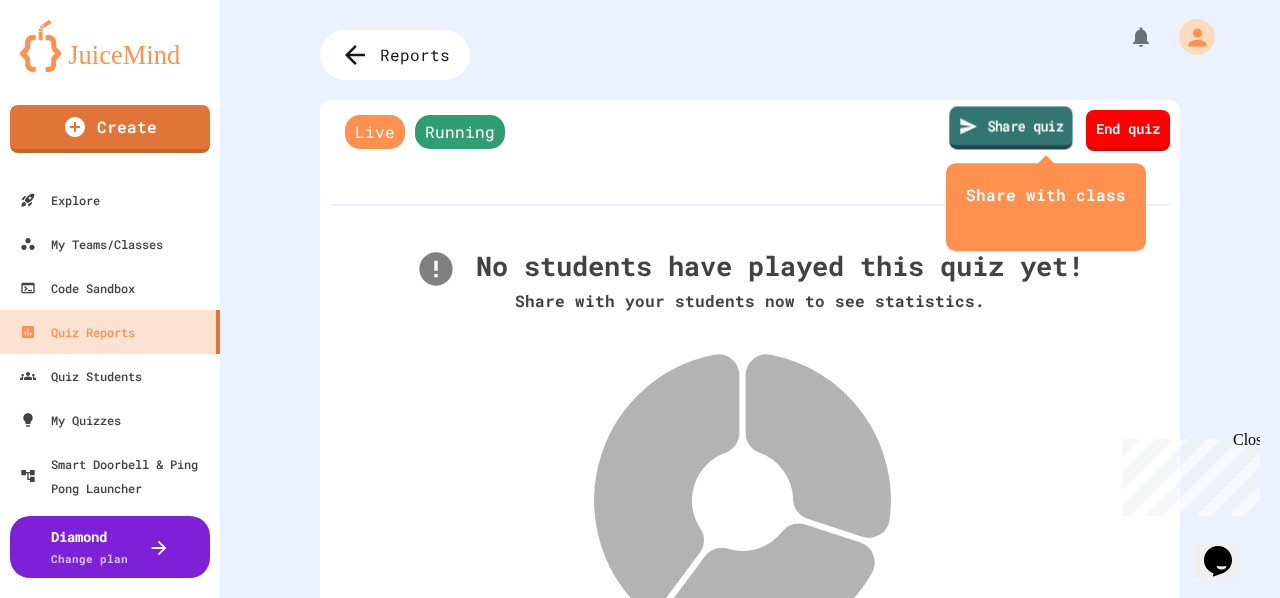 click on "Share quiz" at bounding box center [1010, 127] 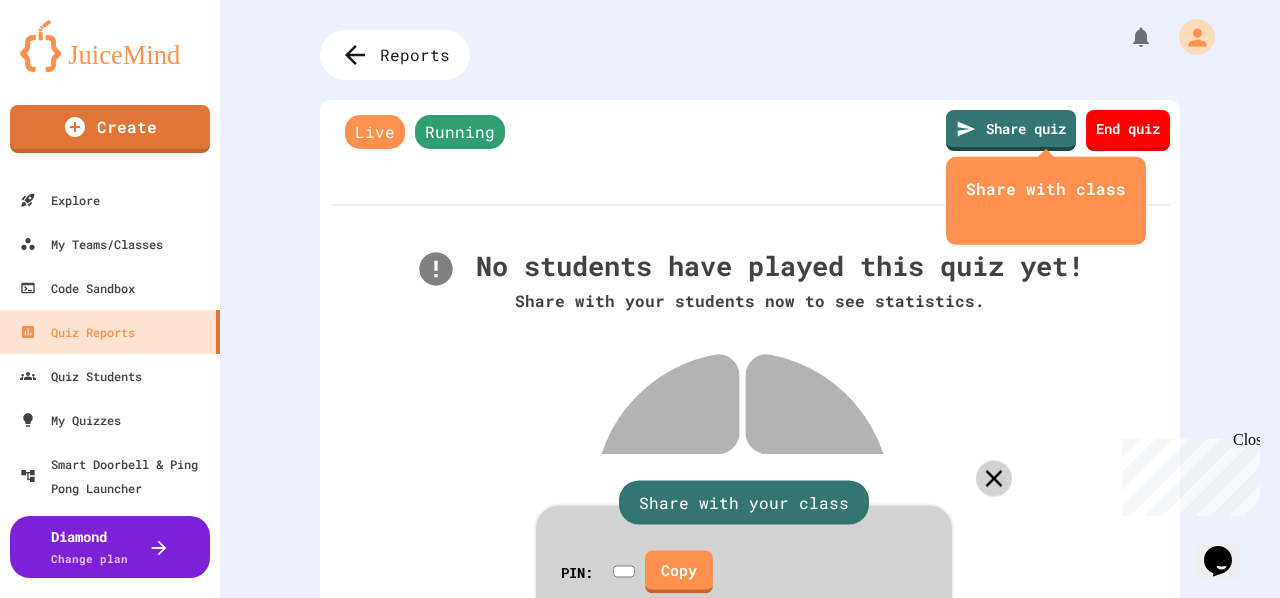 click 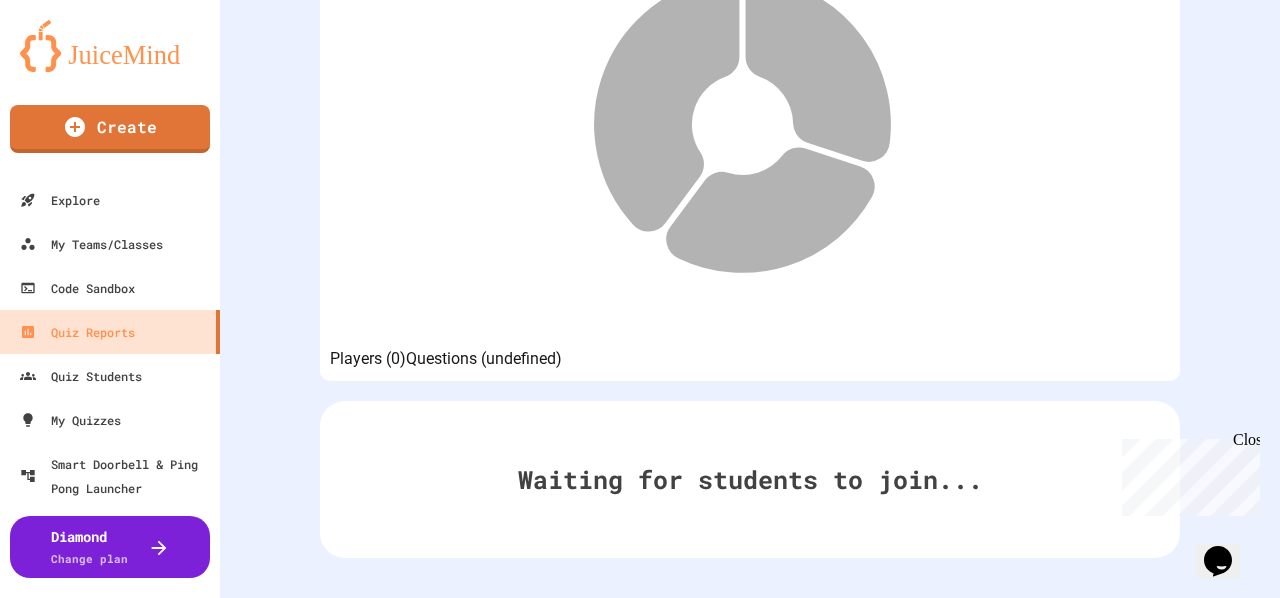 scroll, scrollTop: 0, scrollLeft: 0, axis: both 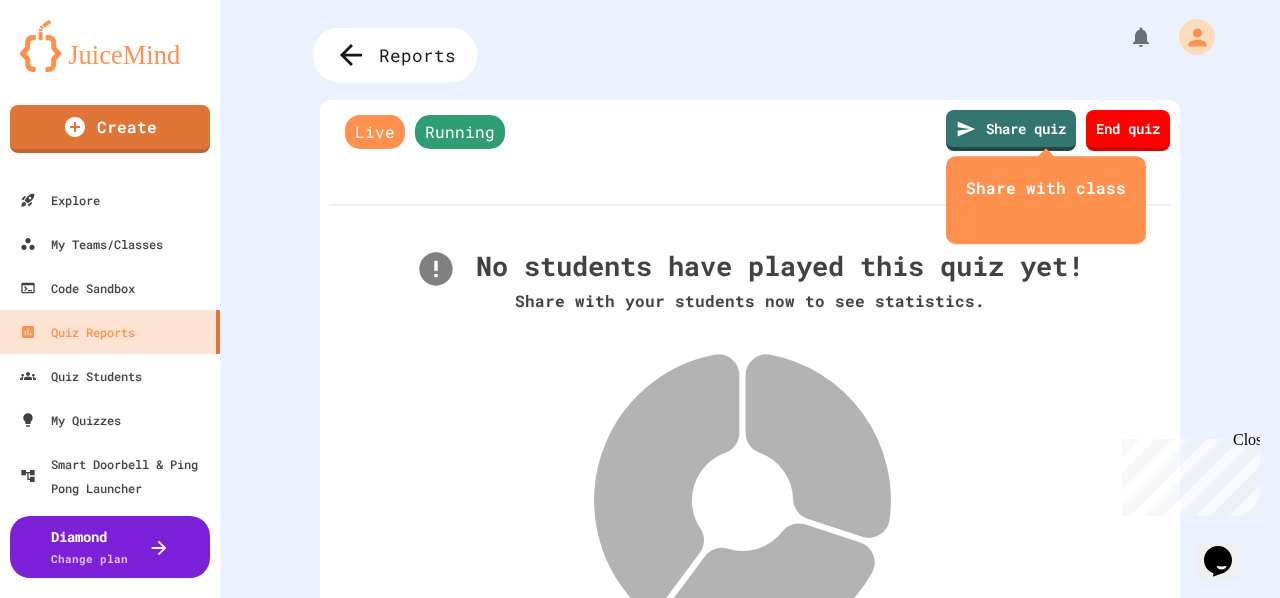 click on "Reports" at bounding box center (417, 55) 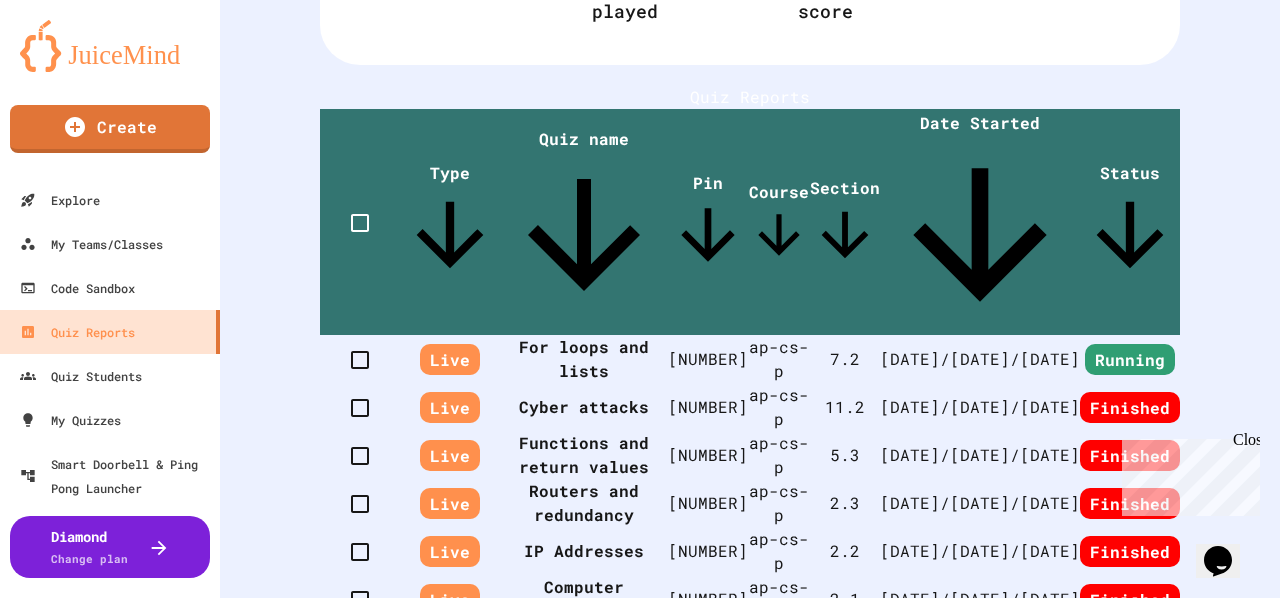 scroll, scrollTop: 0, scrollLeft: 0, axis: both 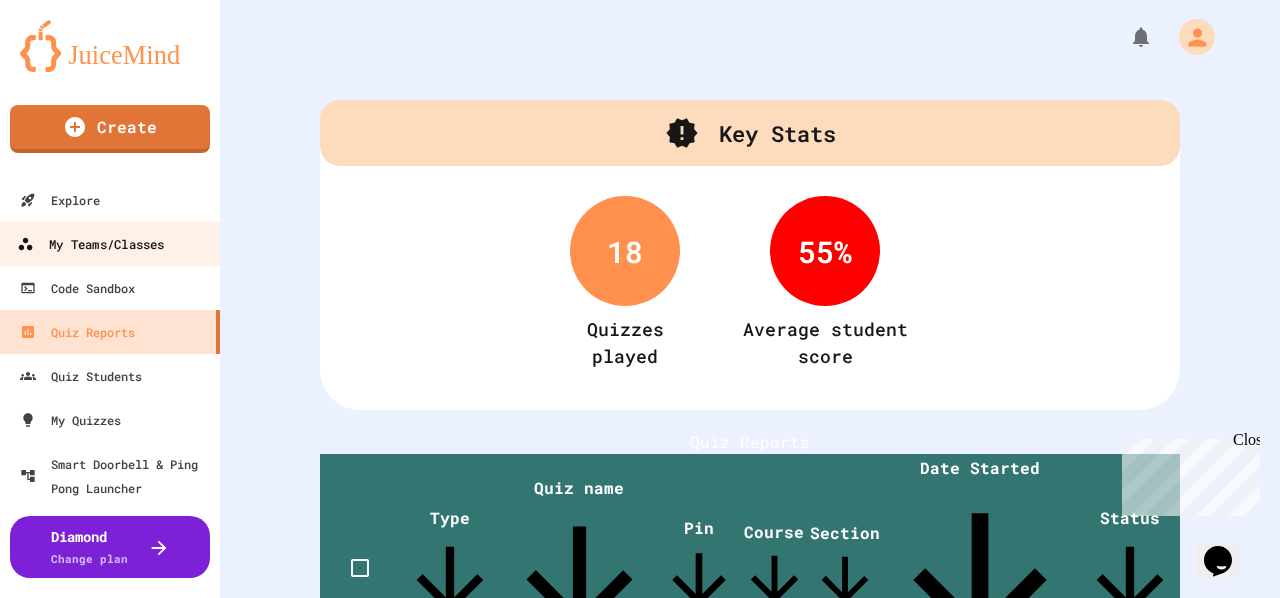click on "My Teams/Classes" at bounding box center (90, 244) 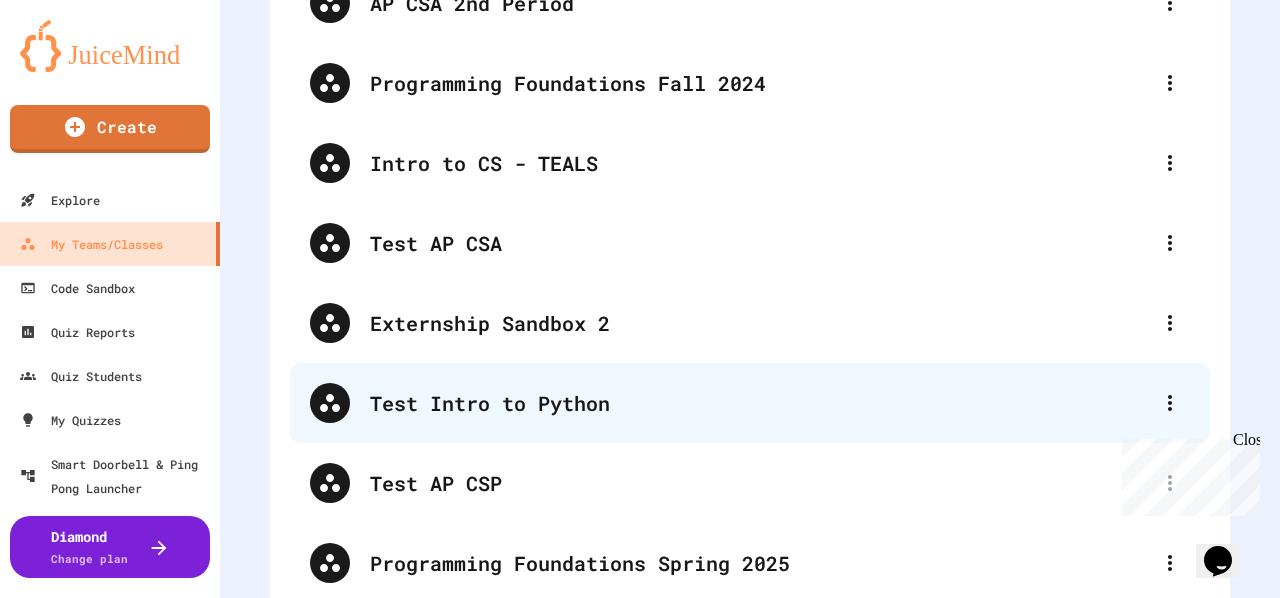 scroll, scrollTop: 445, scrollLeft: 0, axis: vertical 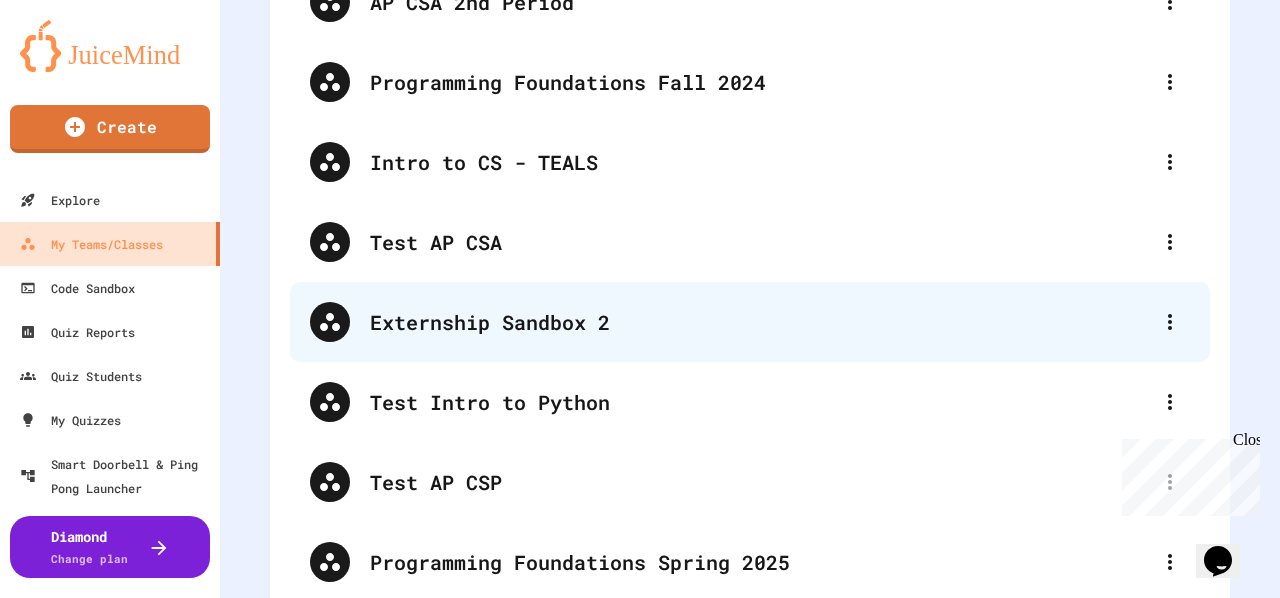 click on "Externship Sandbox 2" at bounding box center [750, 322] 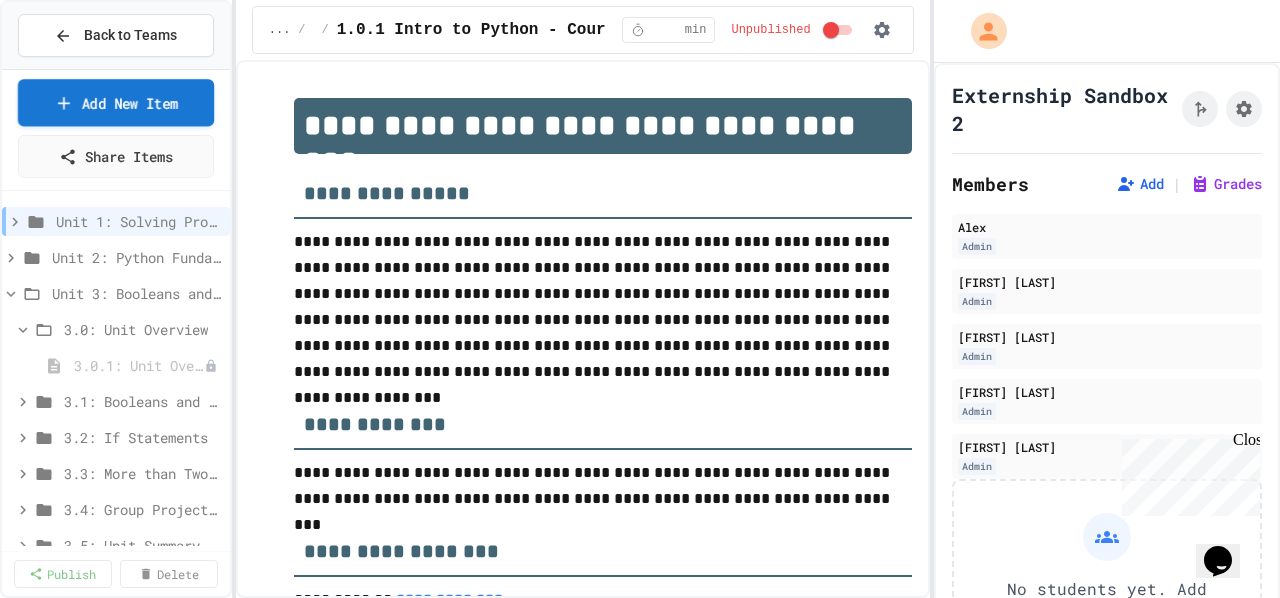 click on "Add New Item" at bounding box center (116, 102) 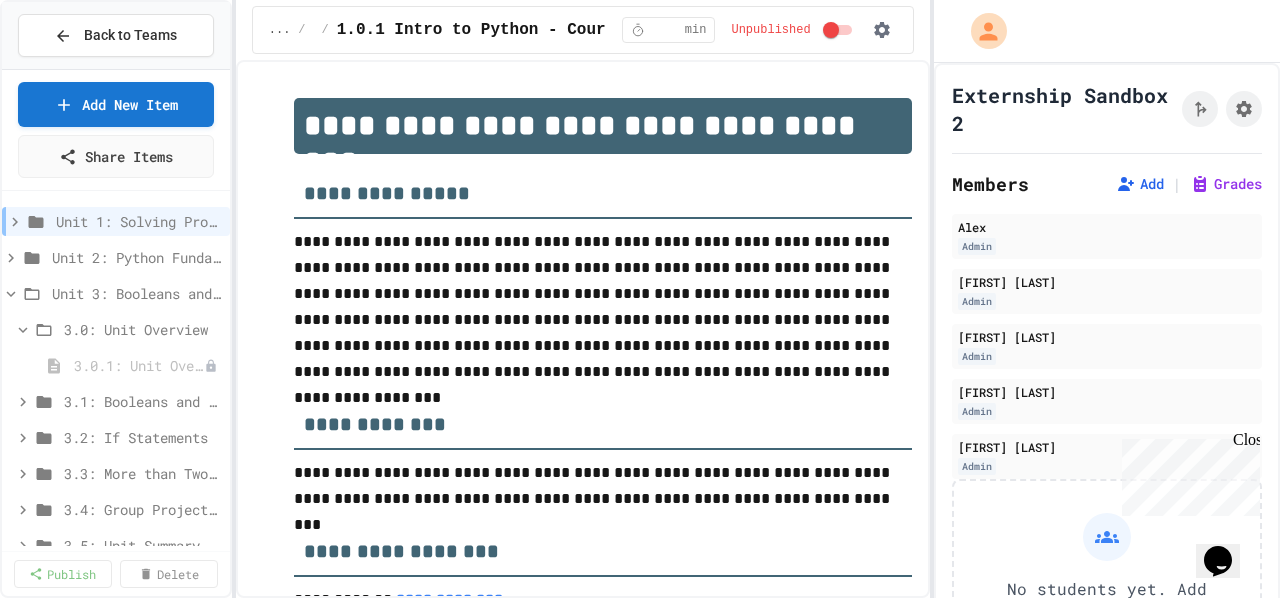 click on "Browse Premade Content" at bounding box center [640, 907] 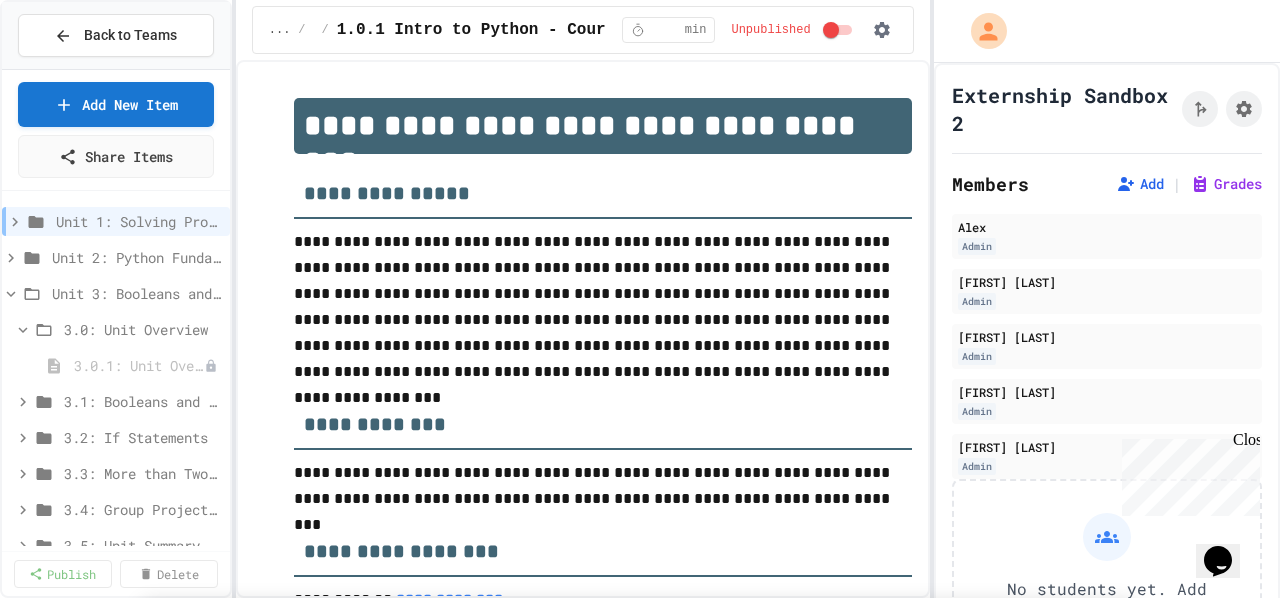 click on "Quizzes" at bounding box center (768, 816) 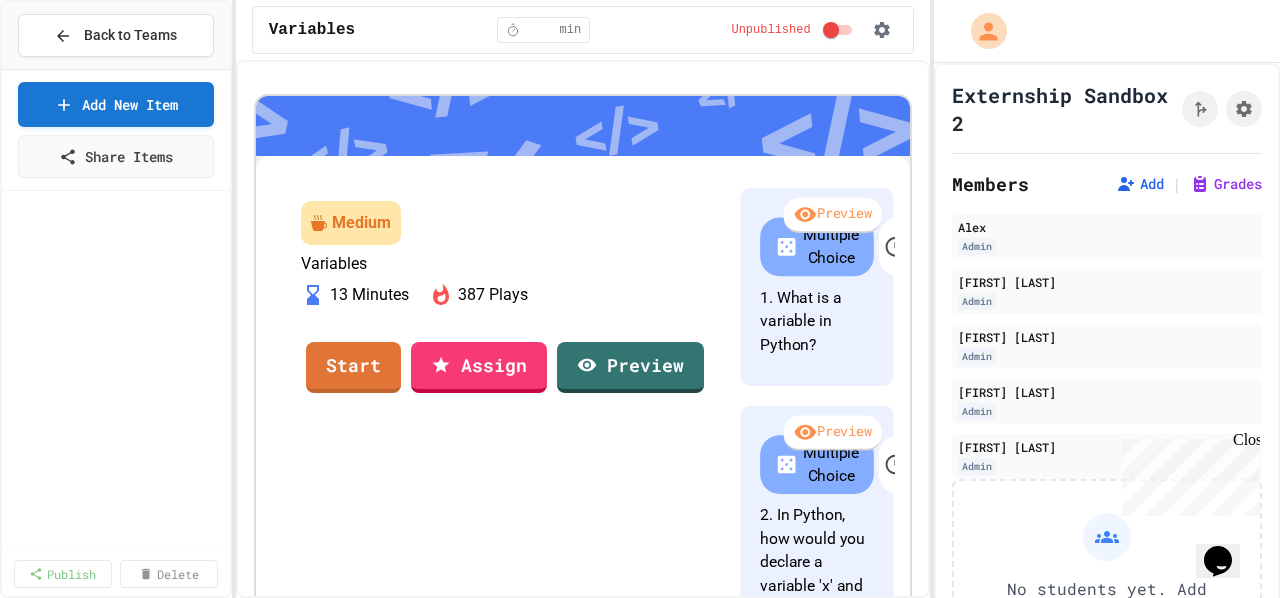scroll, scrollTop: 2116, scrollLeft: 0, axis: vertical 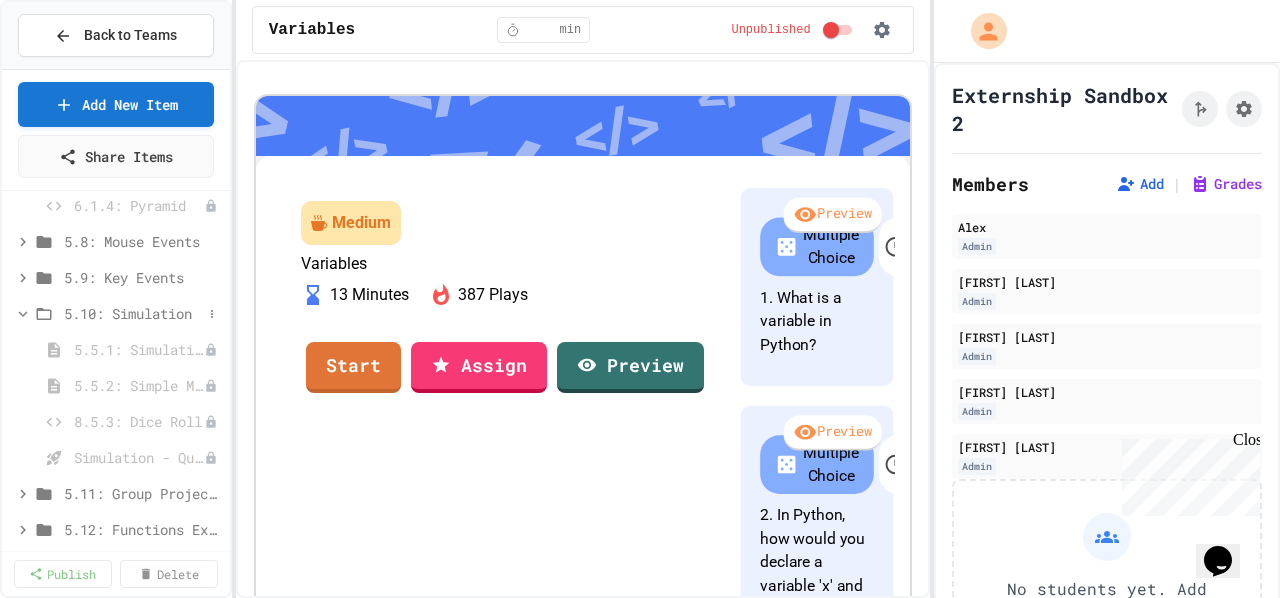 click 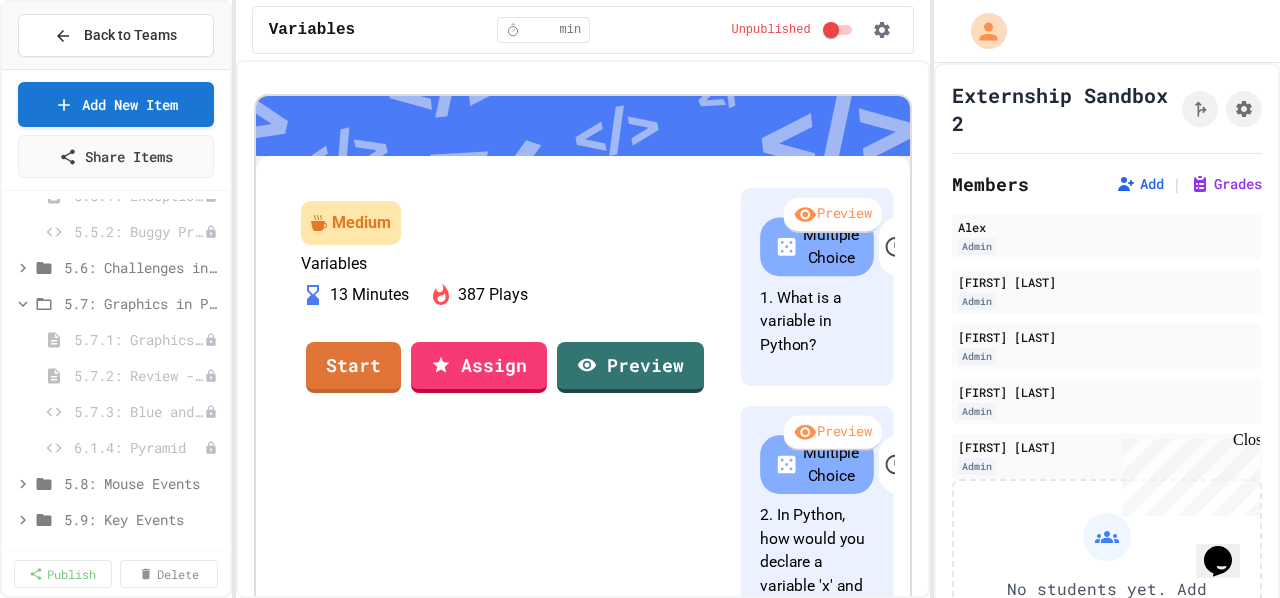 scroll, scrollTop: 1676, scrollLeft: 0, axis: vertical 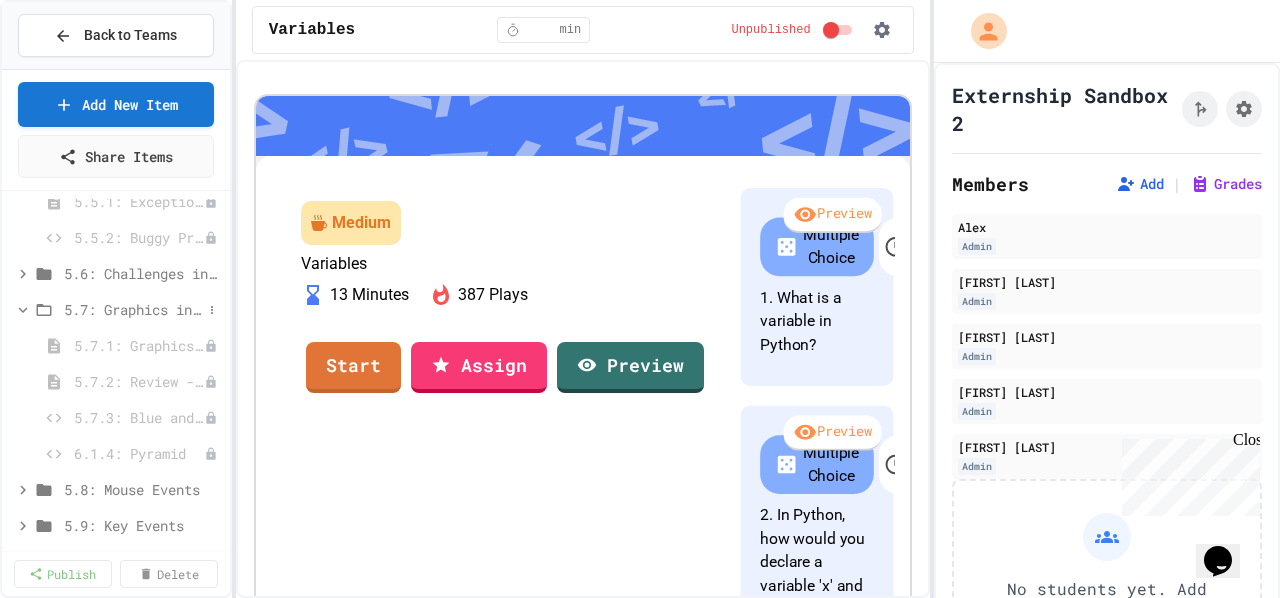 click 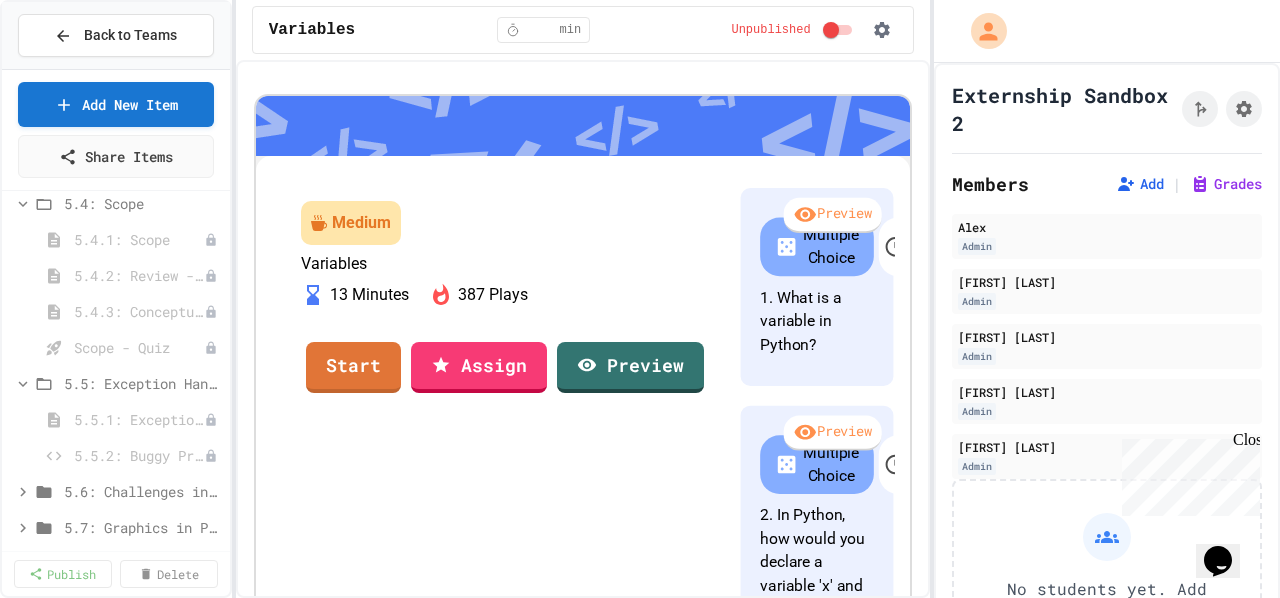 scroll, scrollTop: 1450, scrollLeft: 0, axis: vertical 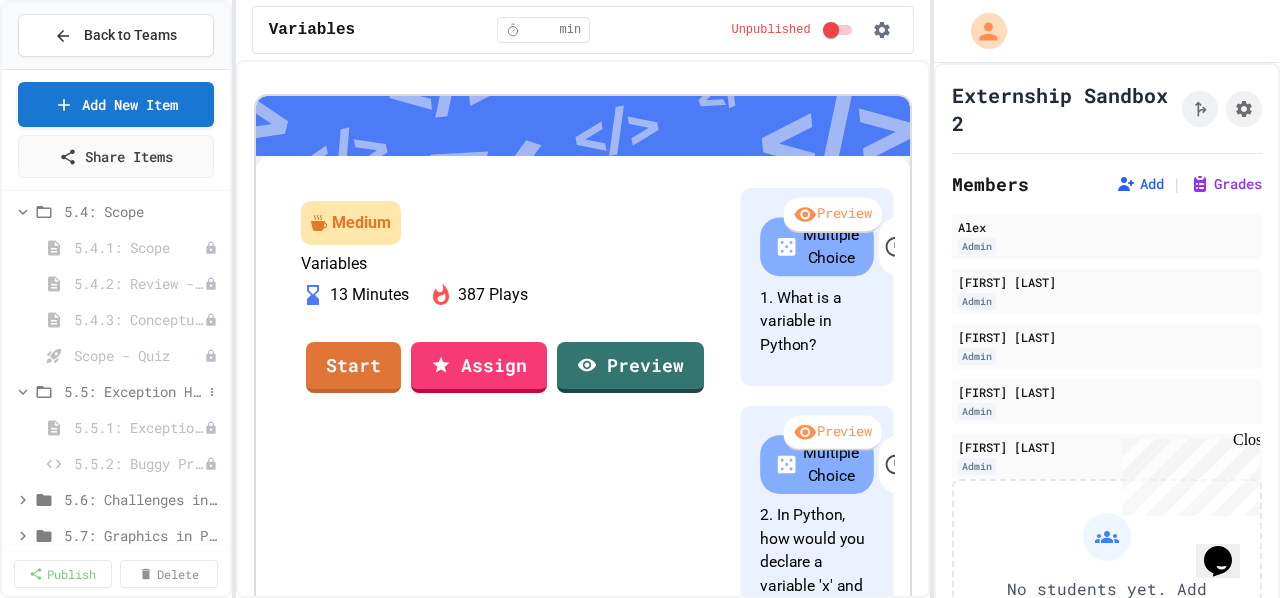 click on "5.5: Exception Handling" at bounding box center [116, 391] 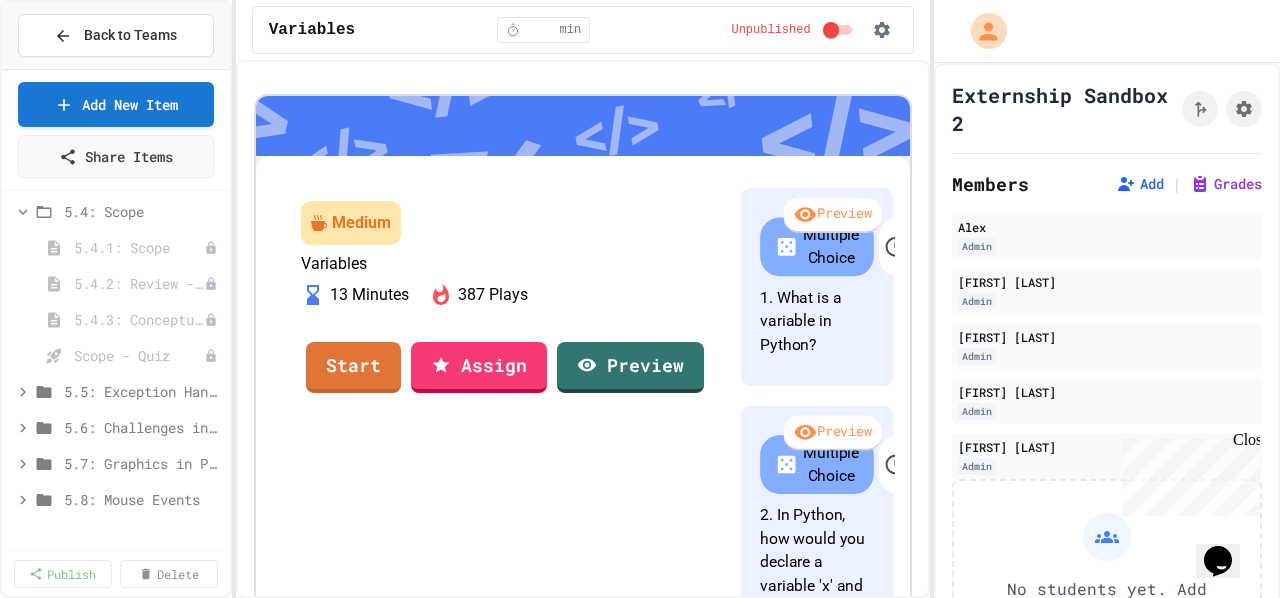scroll, scrollTop: 1224, scrollLeft: 0, axis: vertical 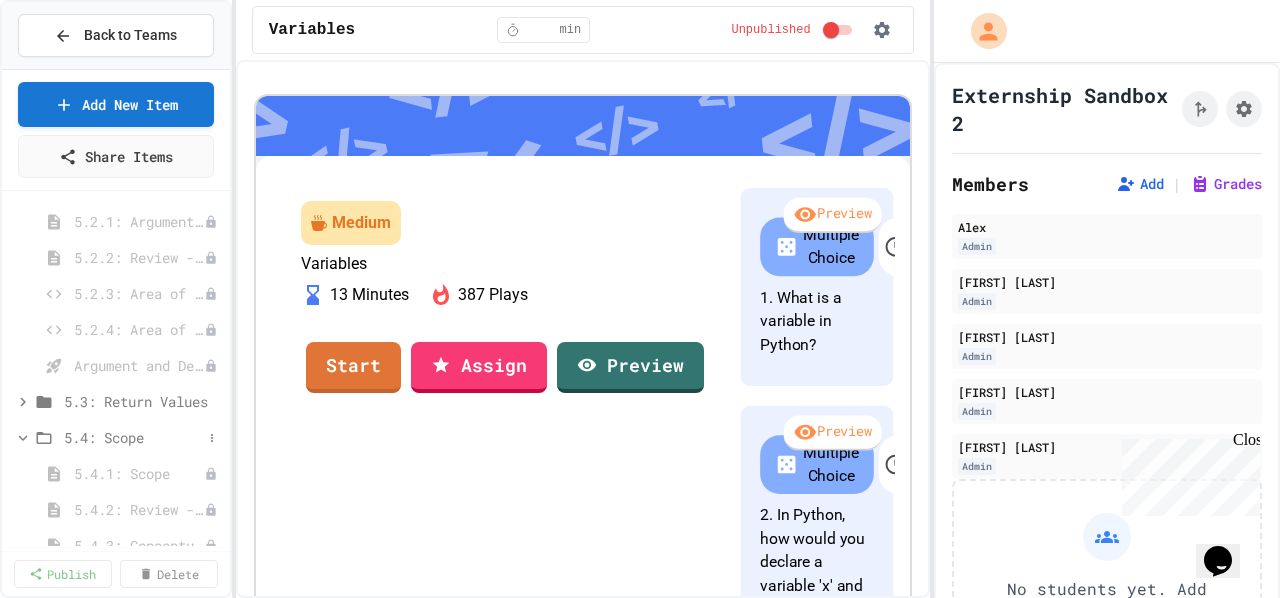 click 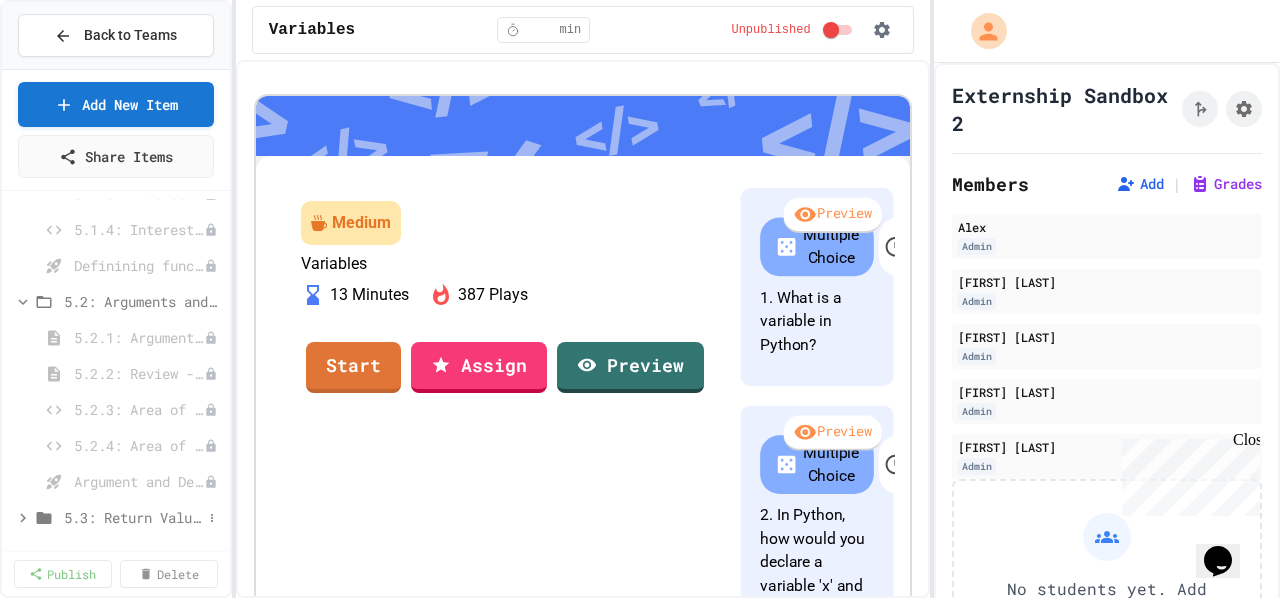 scroll, scrollTop: 1104, scrollLeft: 0, axis: vertical 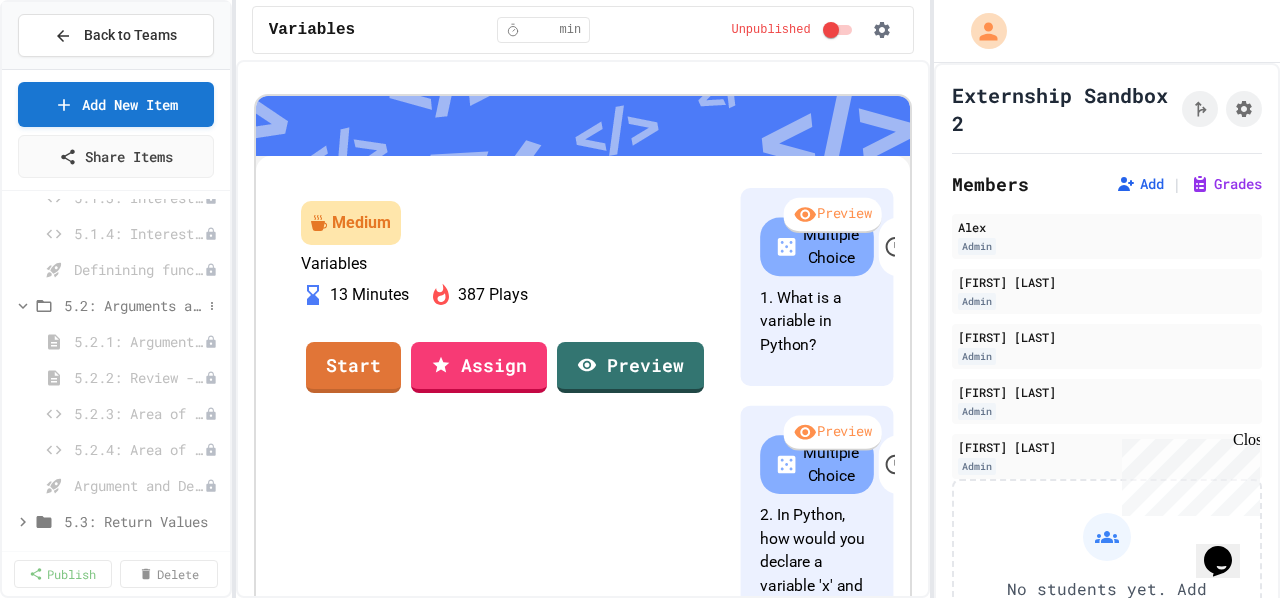 click 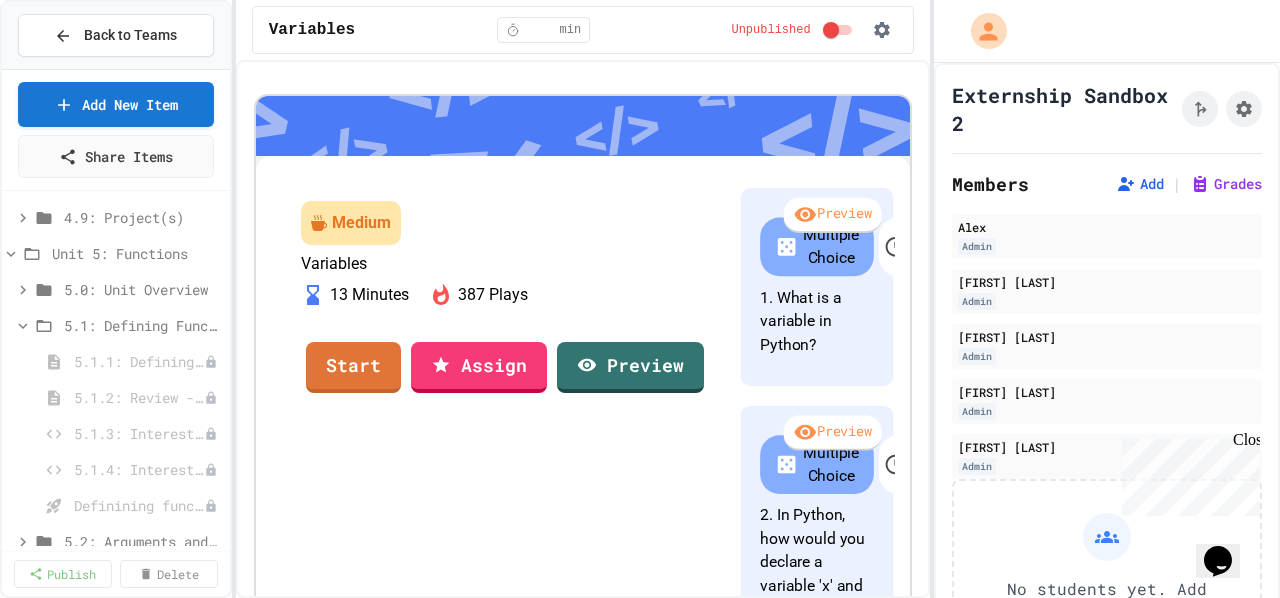 scroll, scrollTop: 866, scrollLeft: 0, axis: vertical 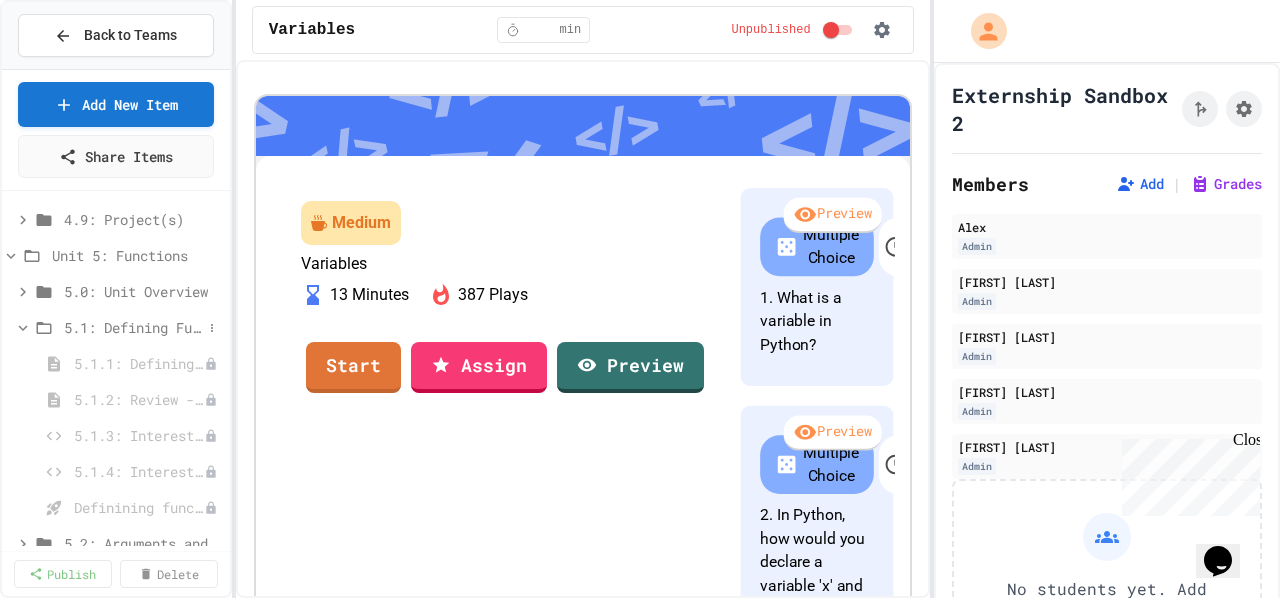 click 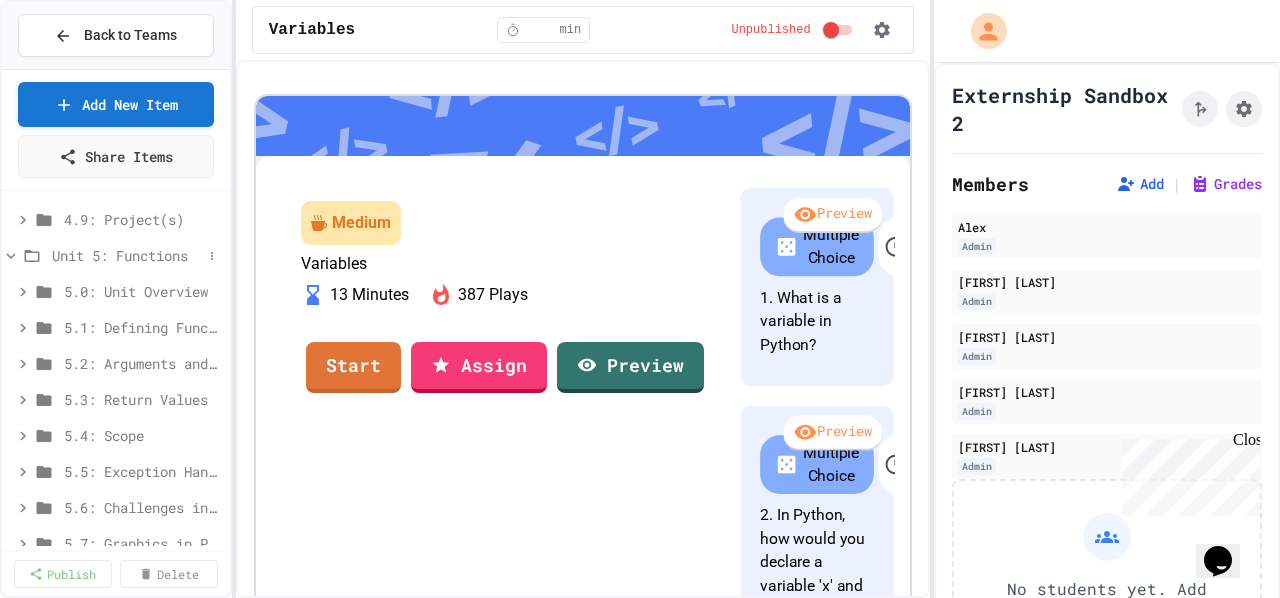 click 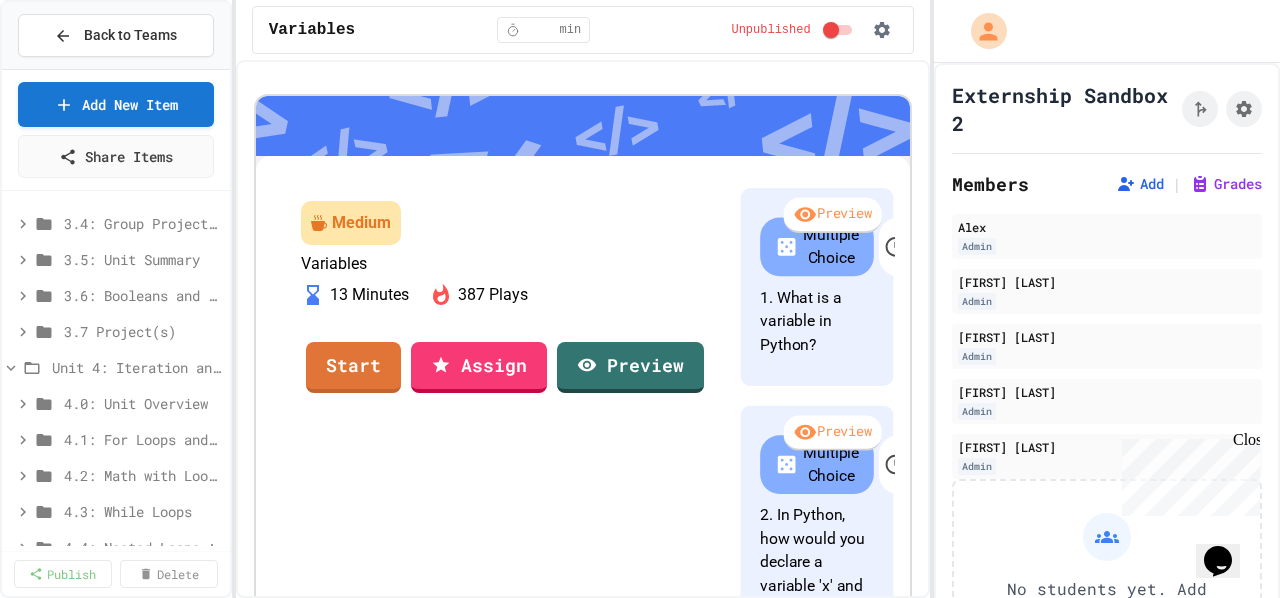 scroll, scrollTop: 286, scrollLeft: 0, axis: vertical 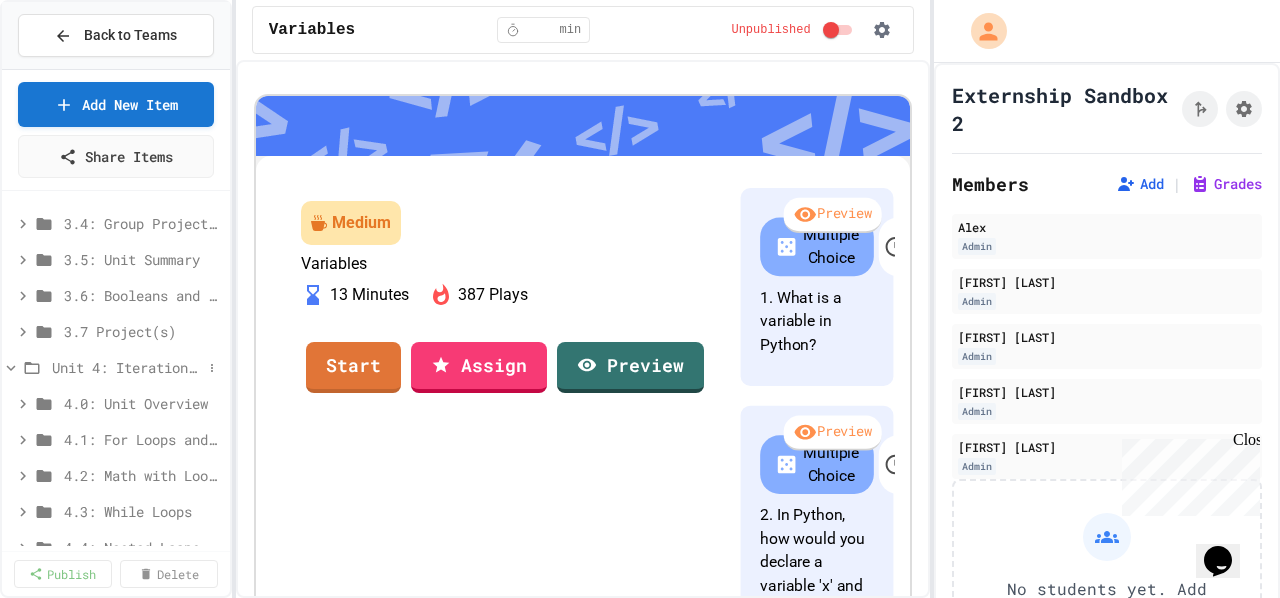 click 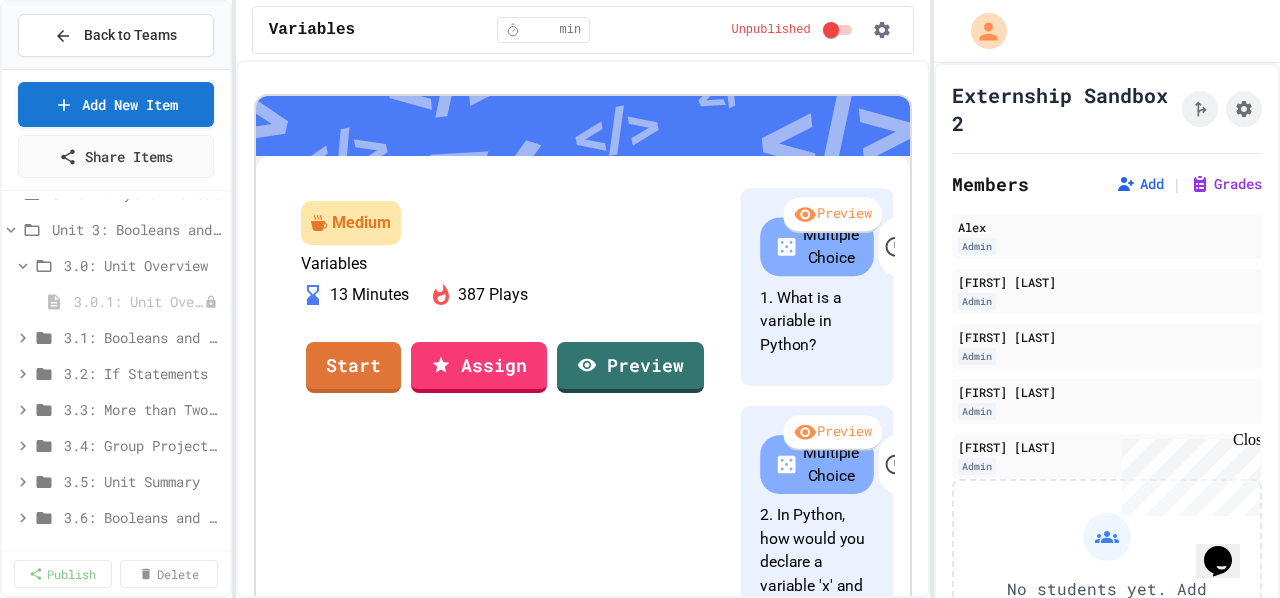 scroll, scrollTop: 0, scrollLeft: 0, axis: both 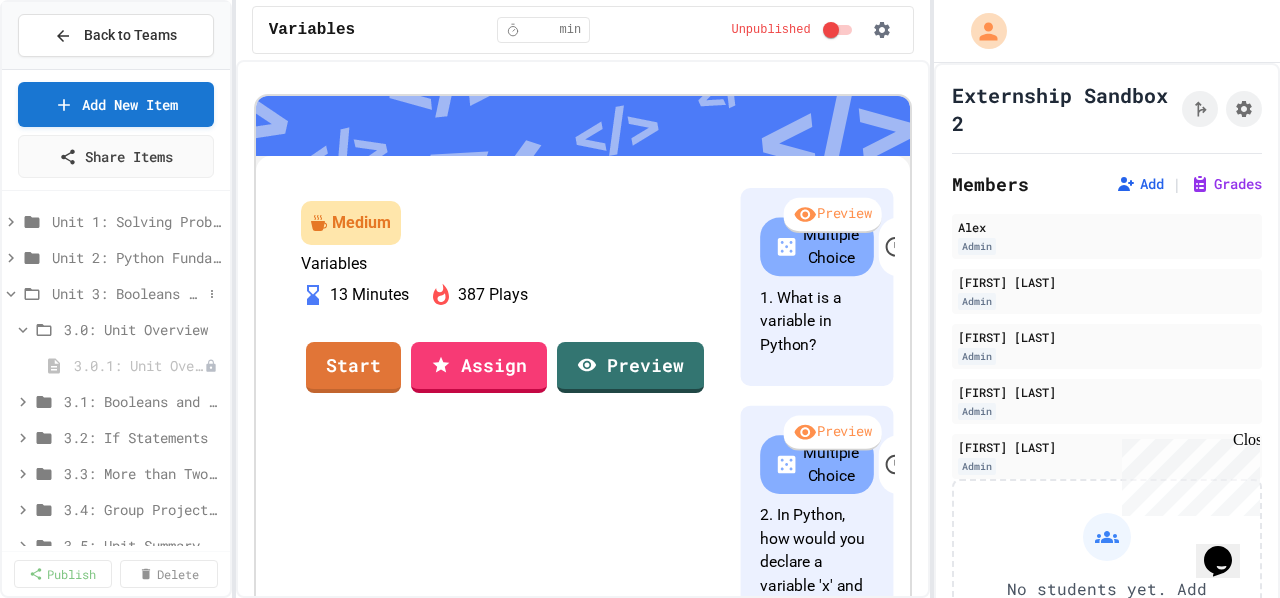 click 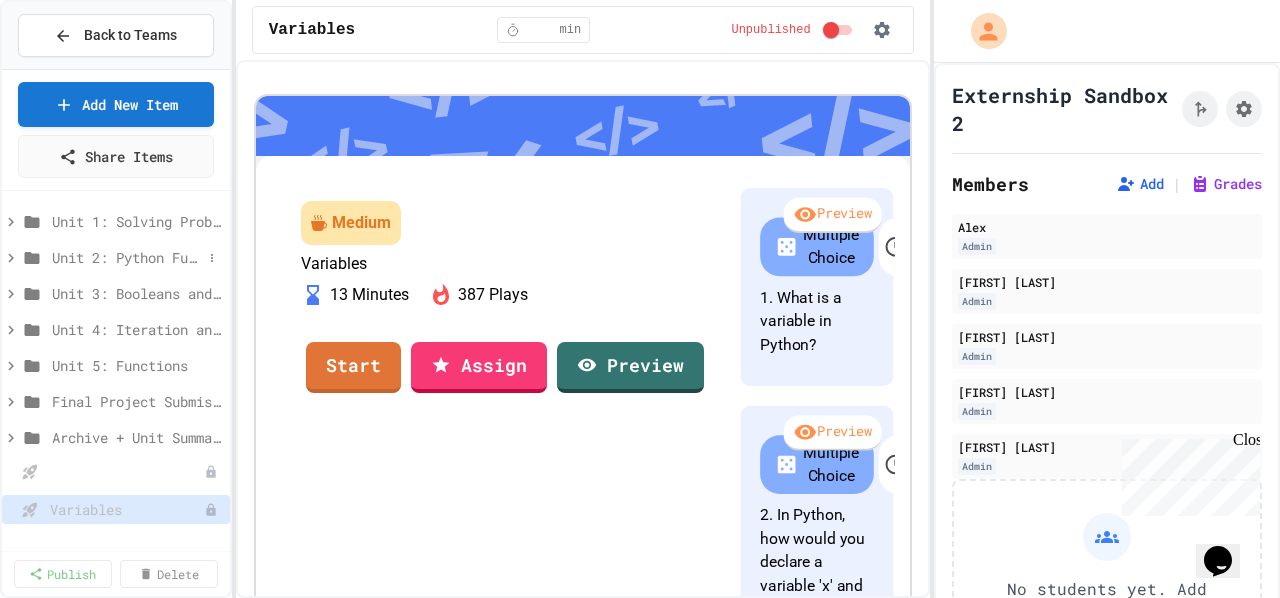 click 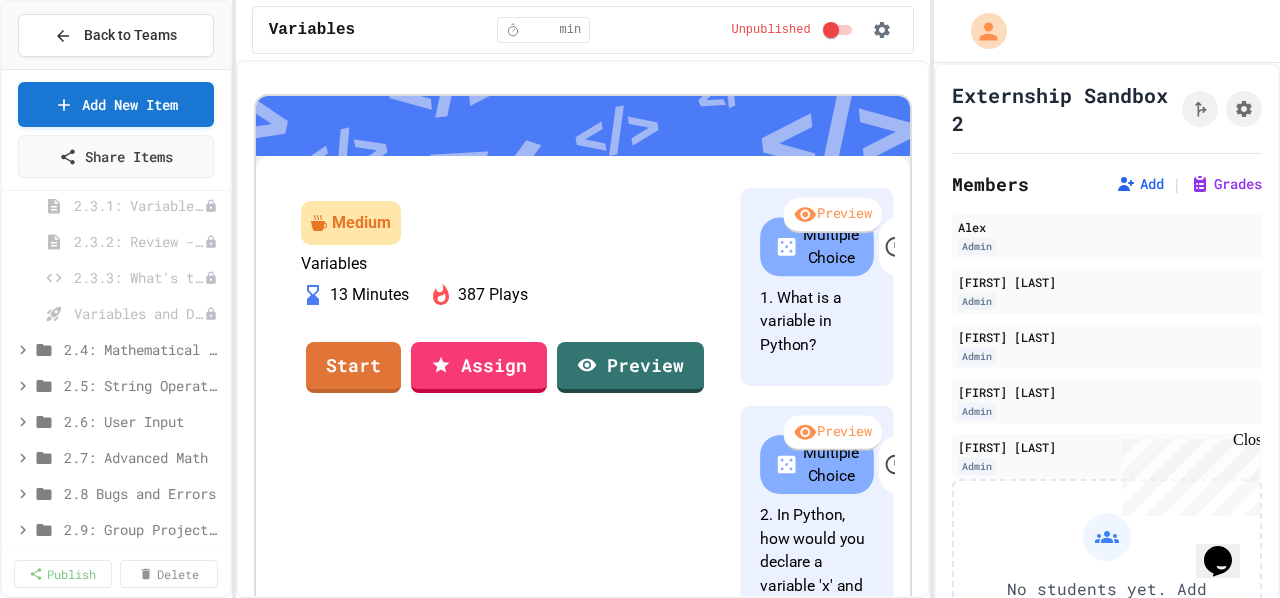 scroll, scrollTop: 748, scrollLeft: 0, axis: vertical 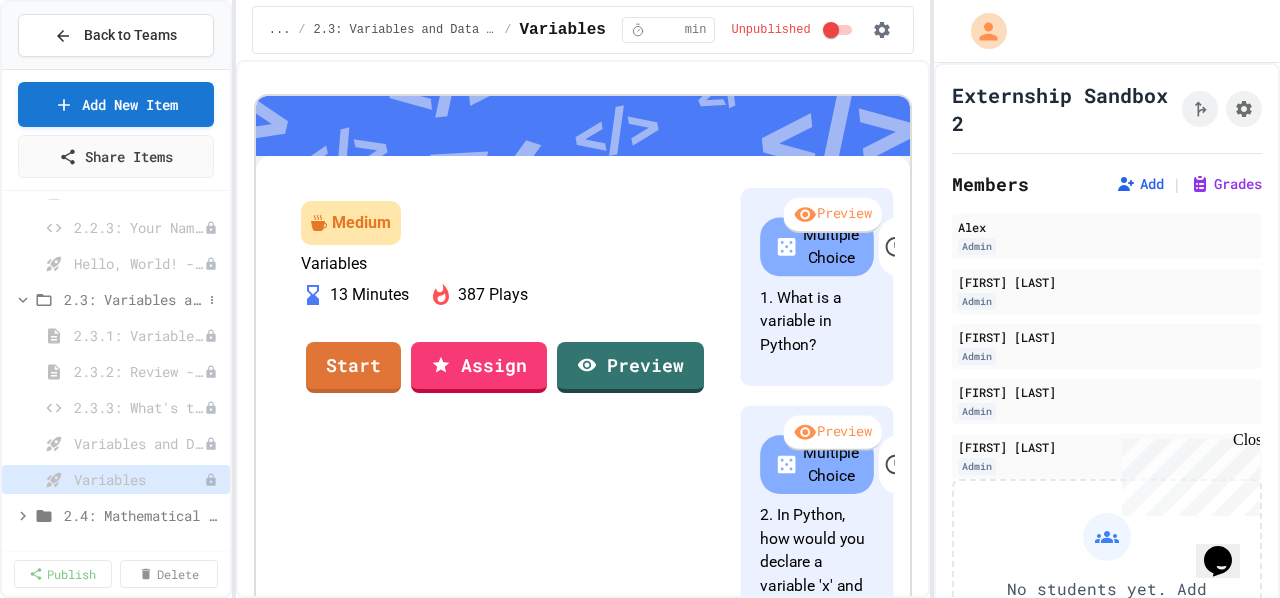 click 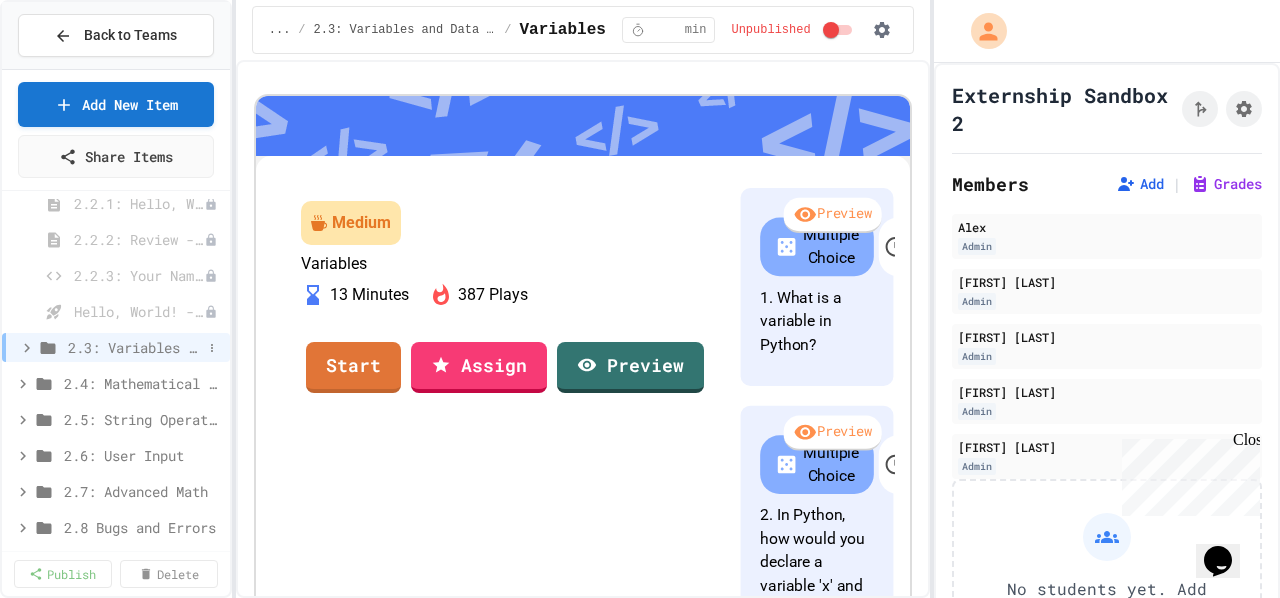 scroll, scrollTop: 268, scrollLeft: 0, axis: vertical 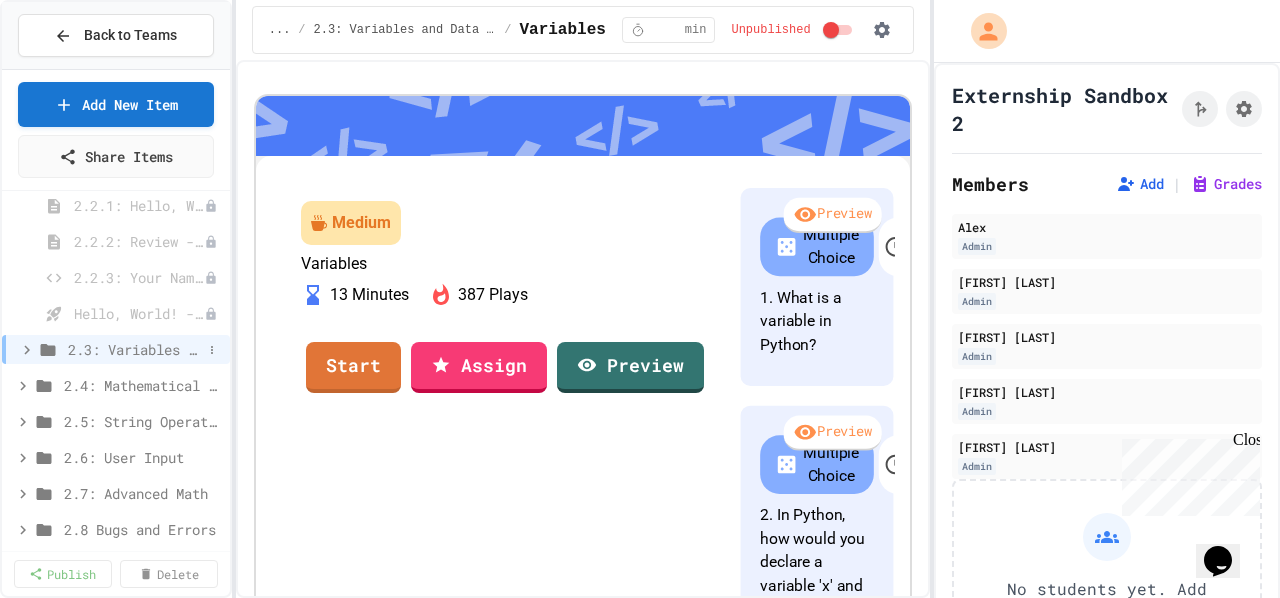 click 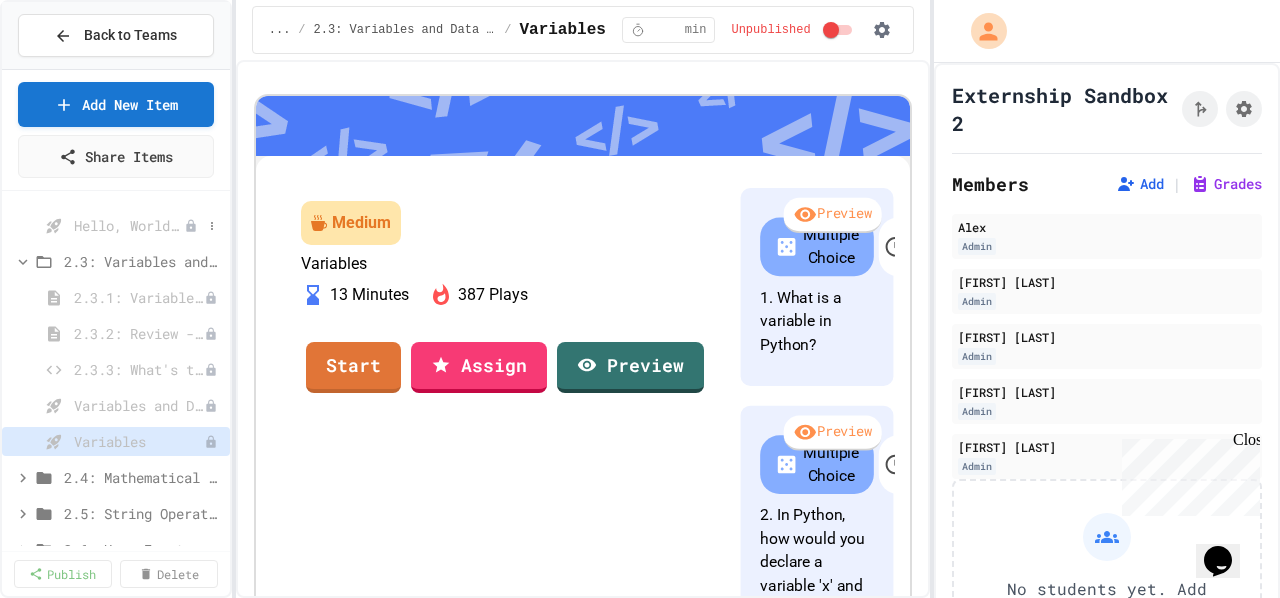 scroll, scrollTop: 362, scrollLeft: 0, axis: vertical 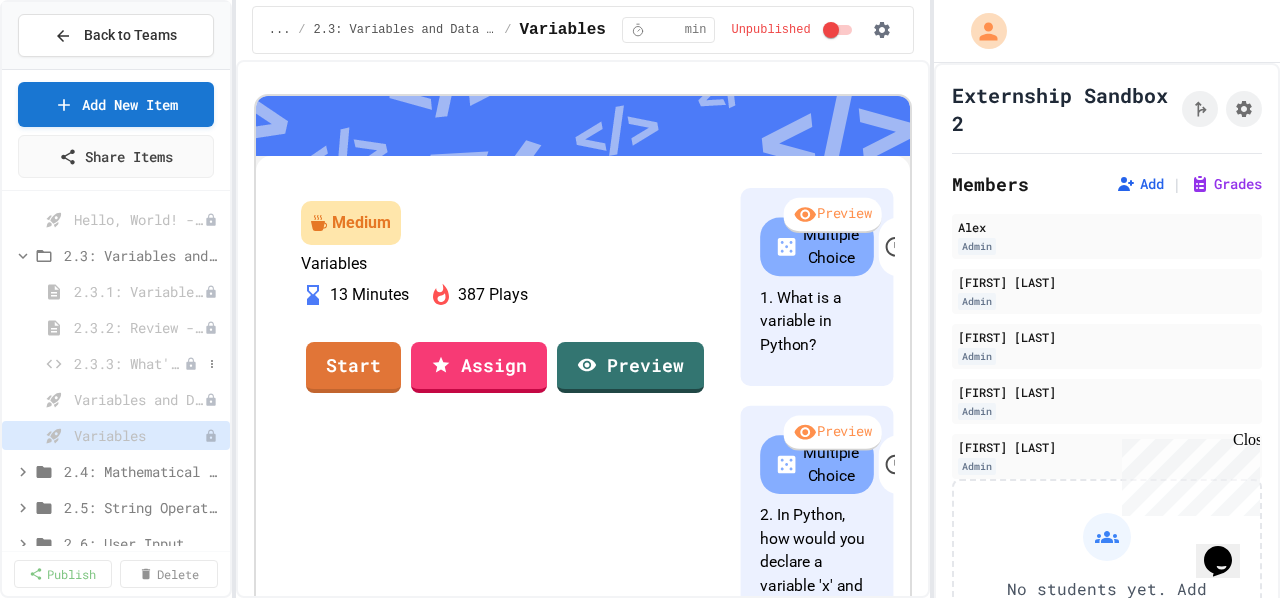 click on "2.3.3: What's the Type?" at bounding box center [129, 363] 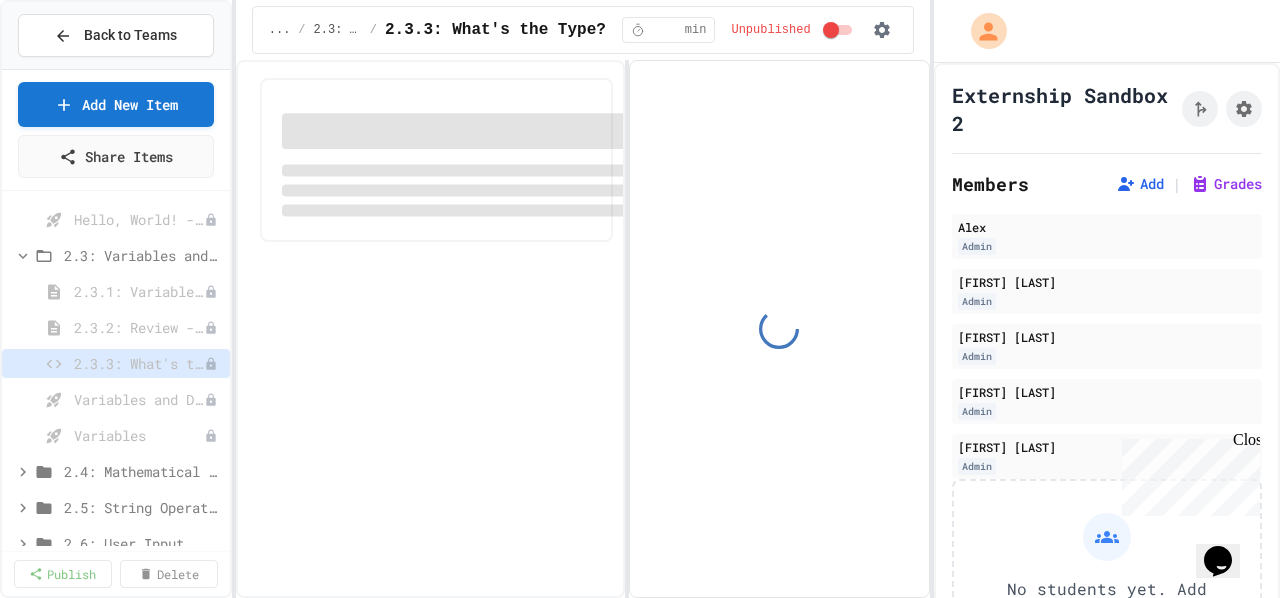 select on "*******" 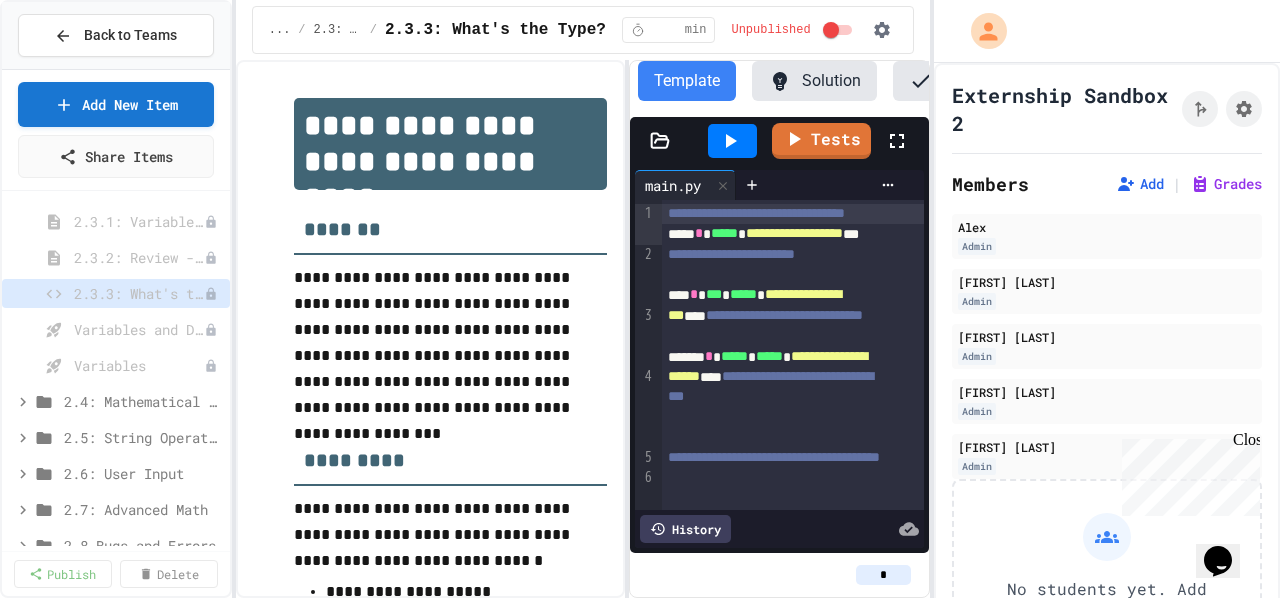 scroll, scrollTop: 436, scrollLeft: 0, axis: vertical 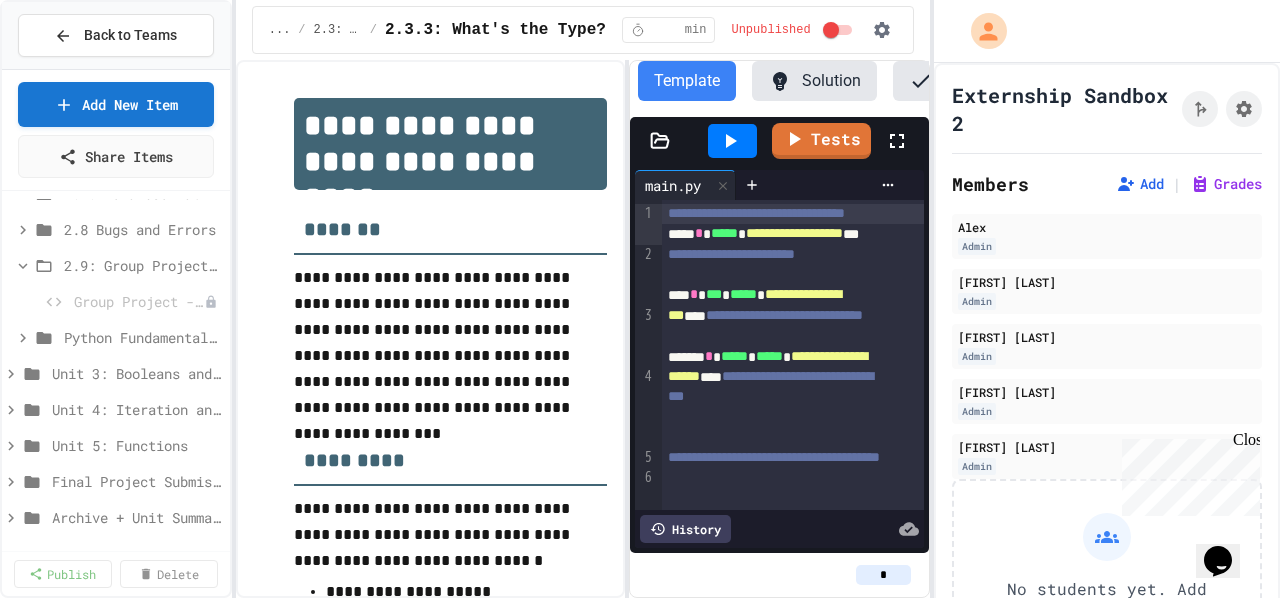 select on "*******" 